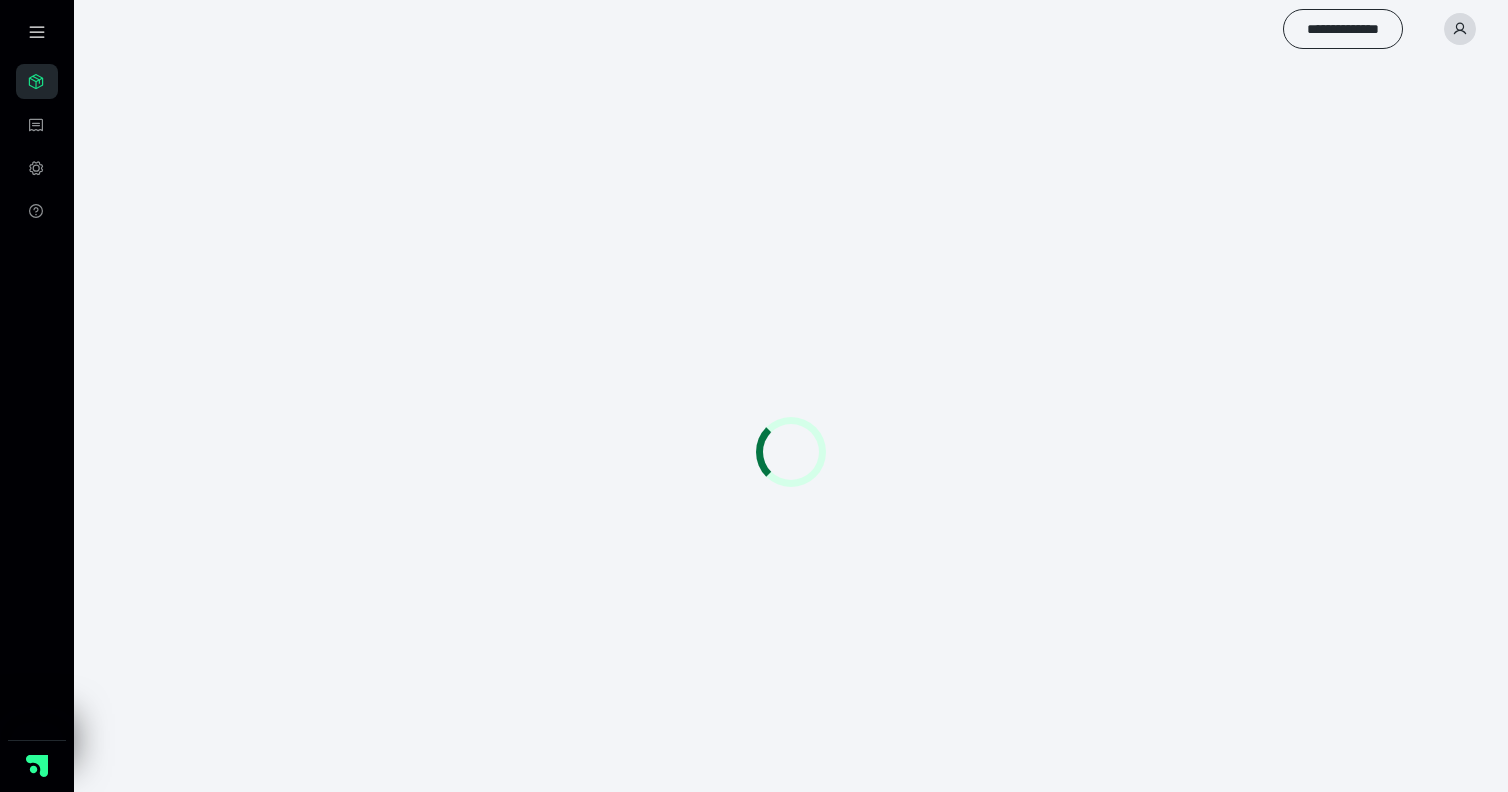scroll, scrollTop: 0, scrollLeft: 0, axis: both 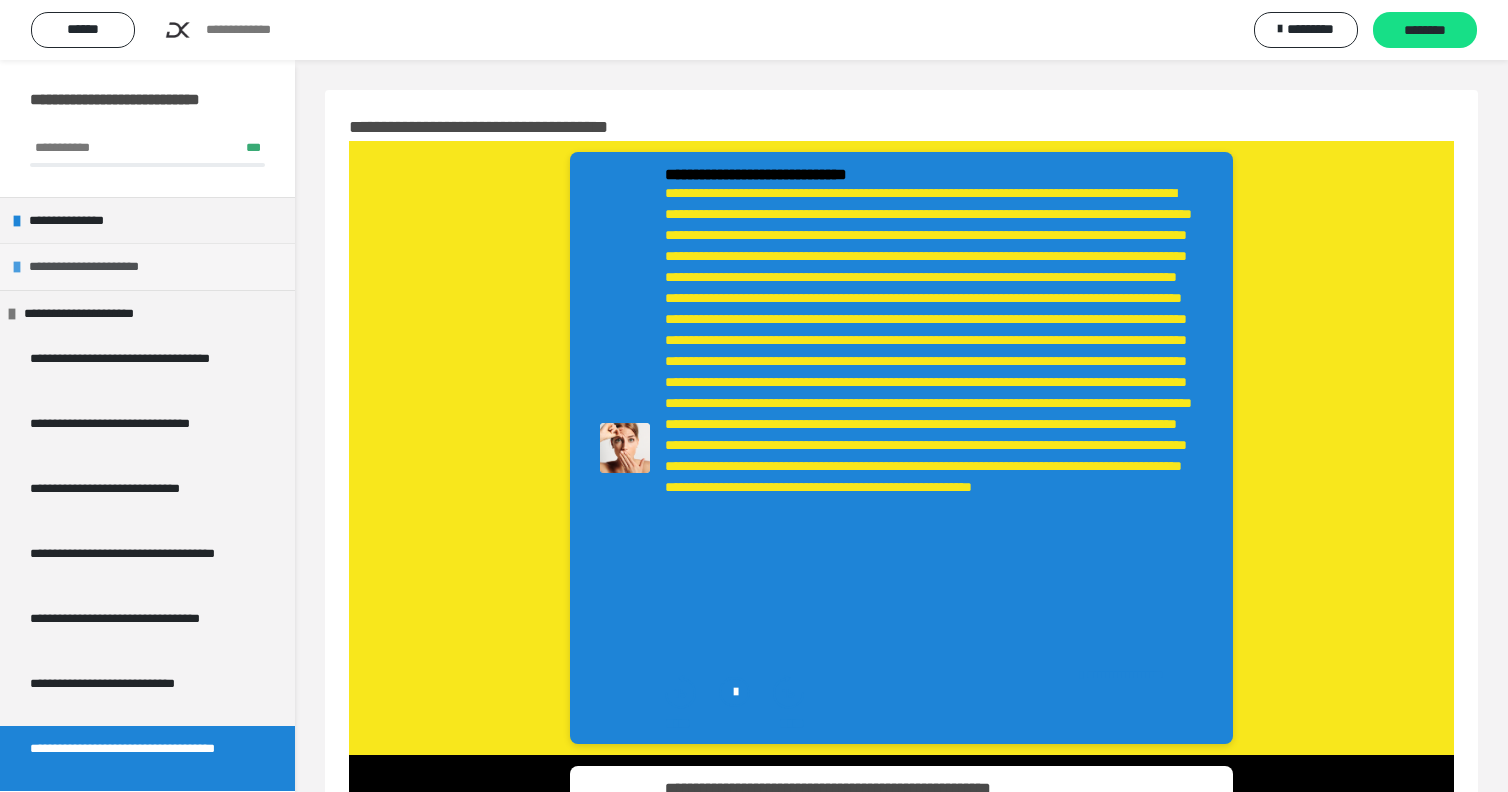 click at bounding box center (17, 267) 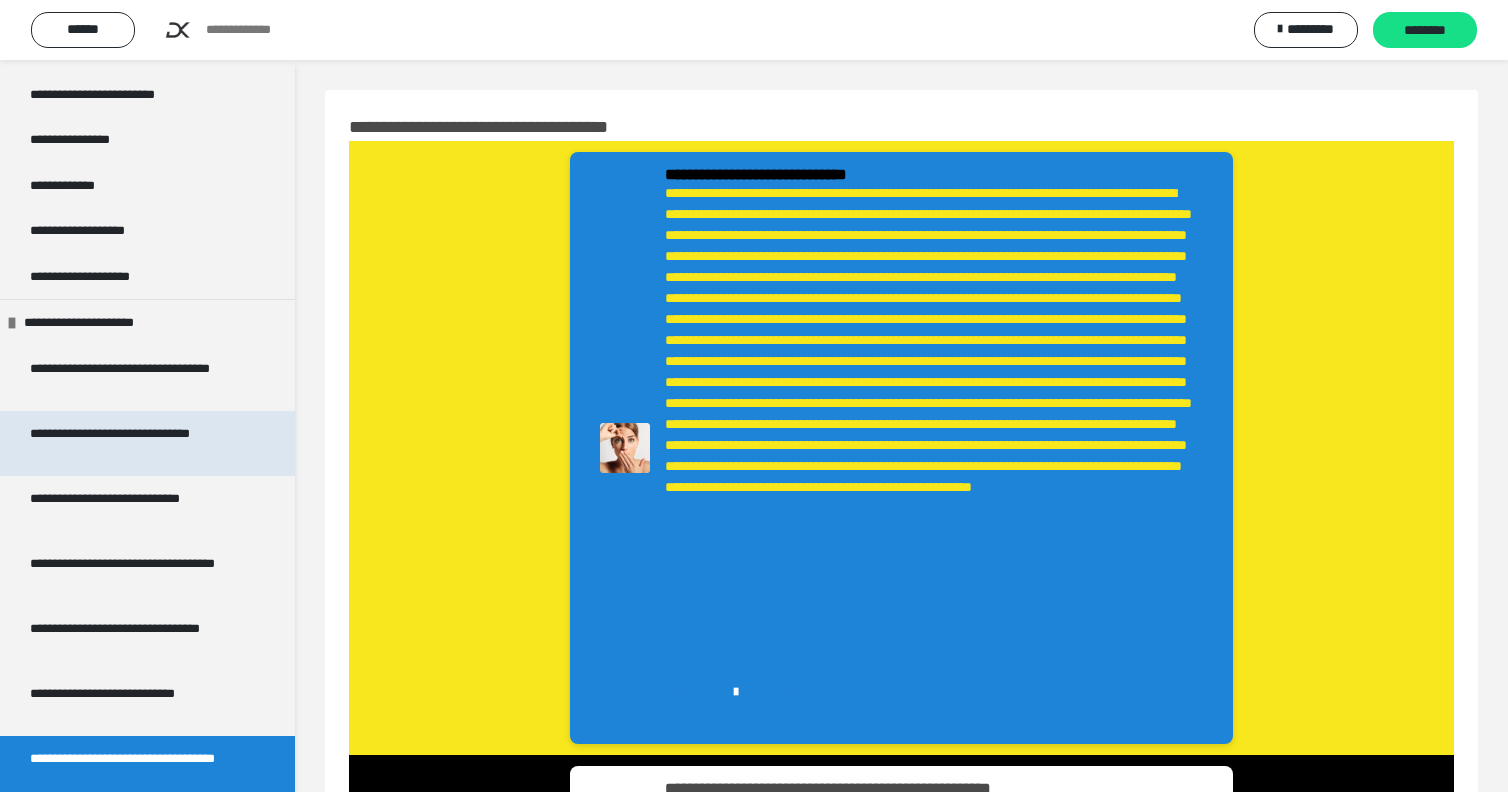scroll, scrollTop: 232, scrollLeft: 0, axis: vertical 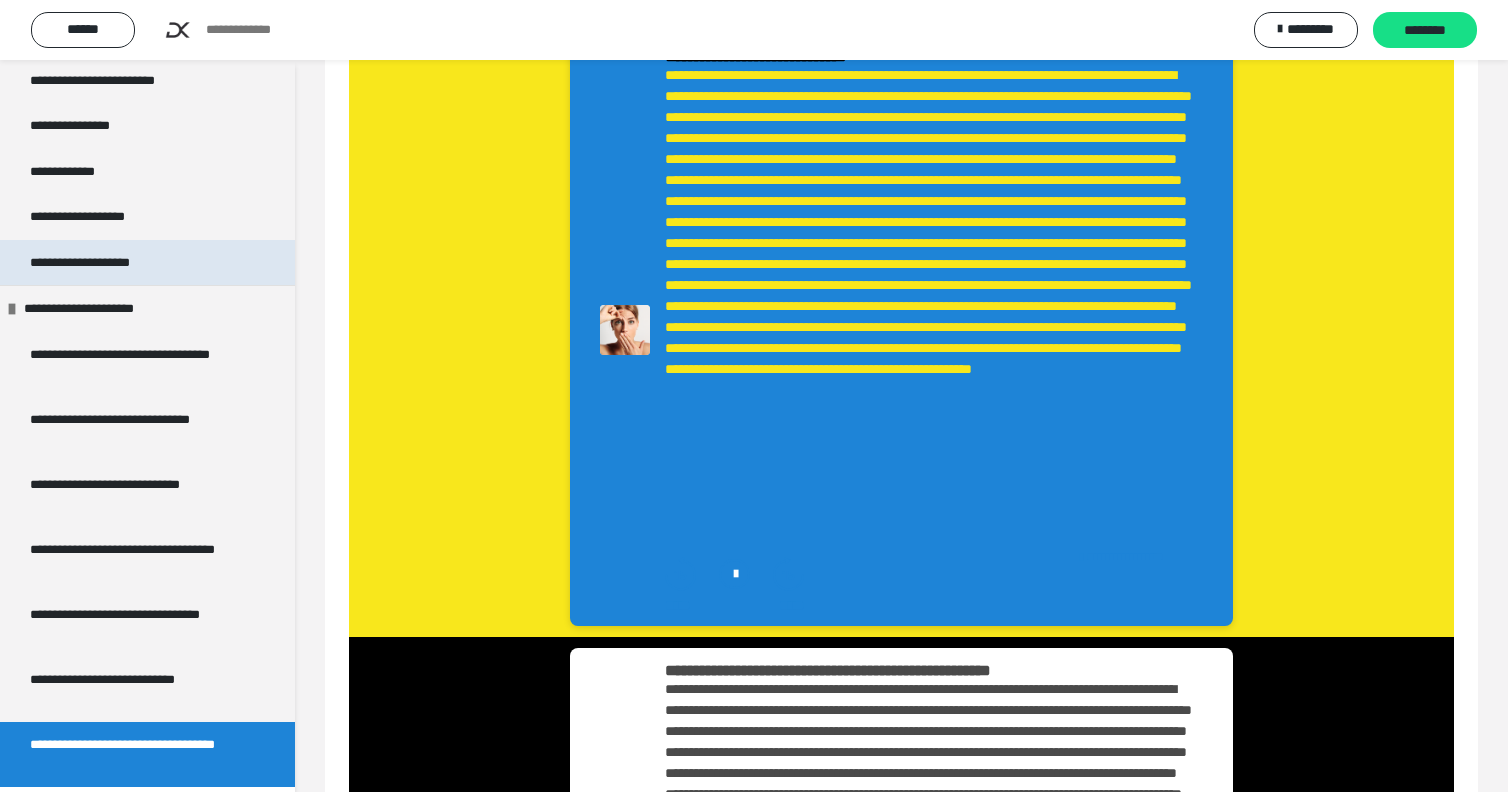 click on "**********" at bounding box center [117, 263] 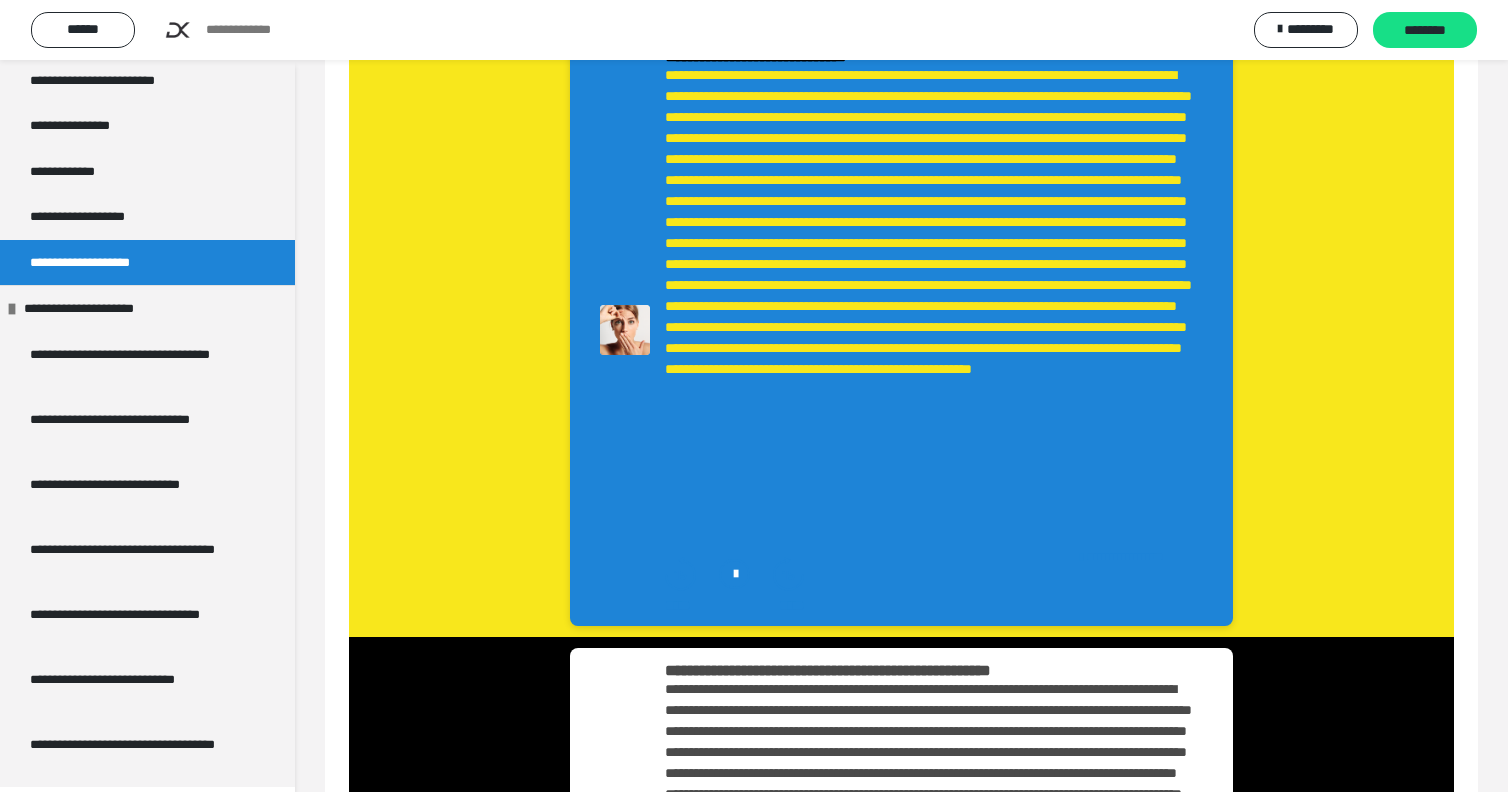 scroll, scrollTop: 60, scrollLeft: 0, axis: vertical 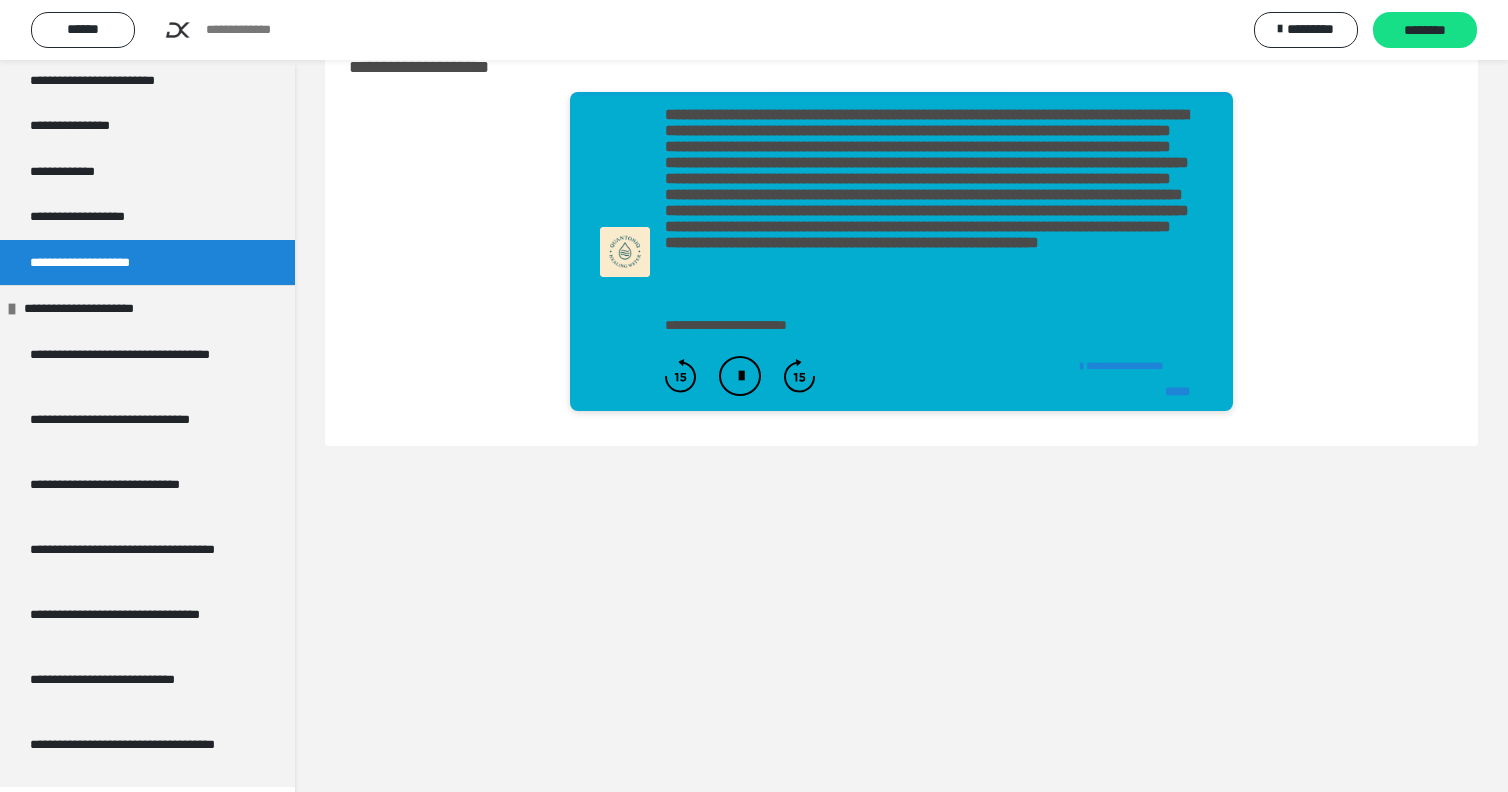 click at bounding box center (740, 376) 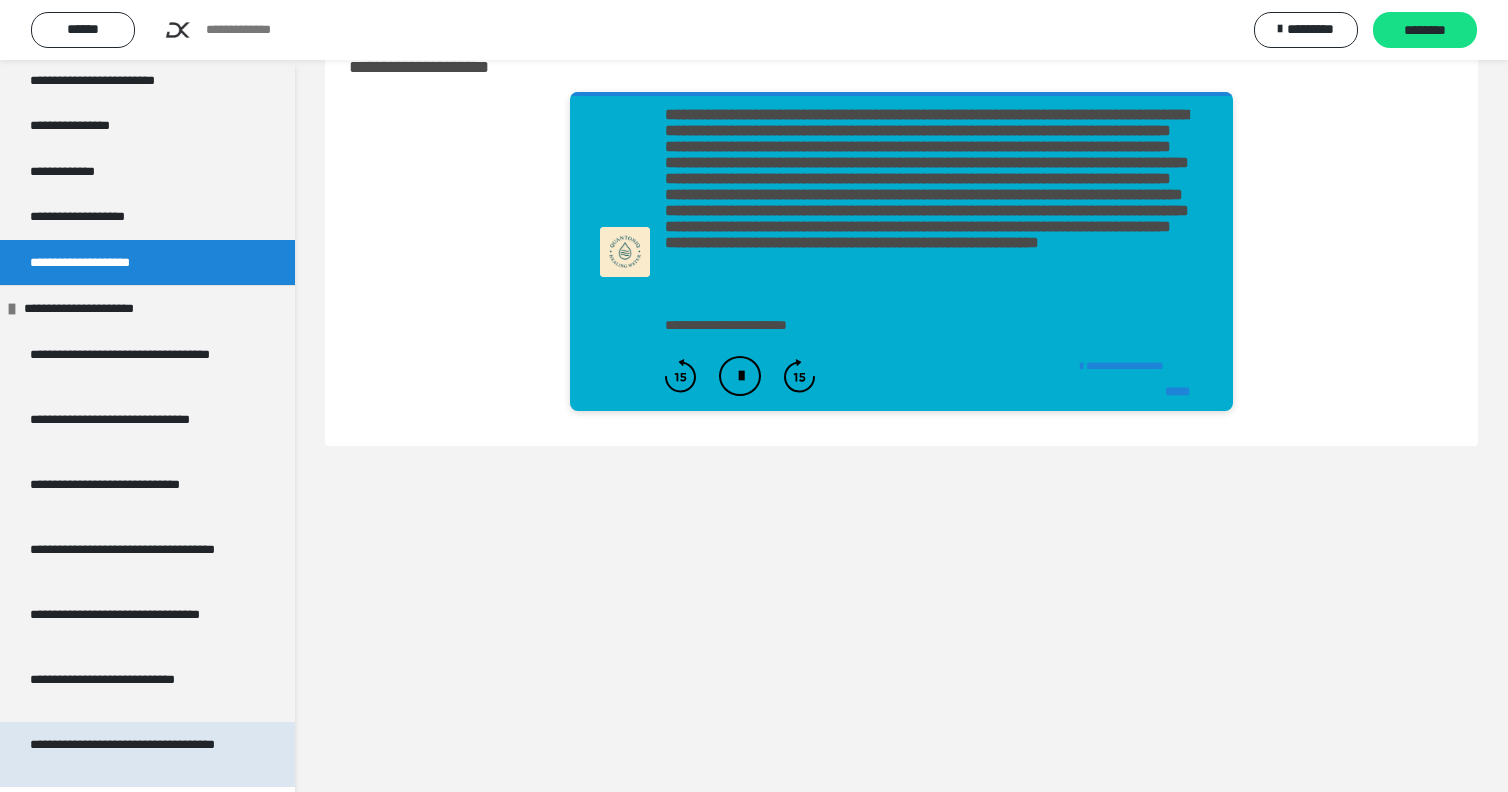 click on "**********" at bounding box center [139, 754] 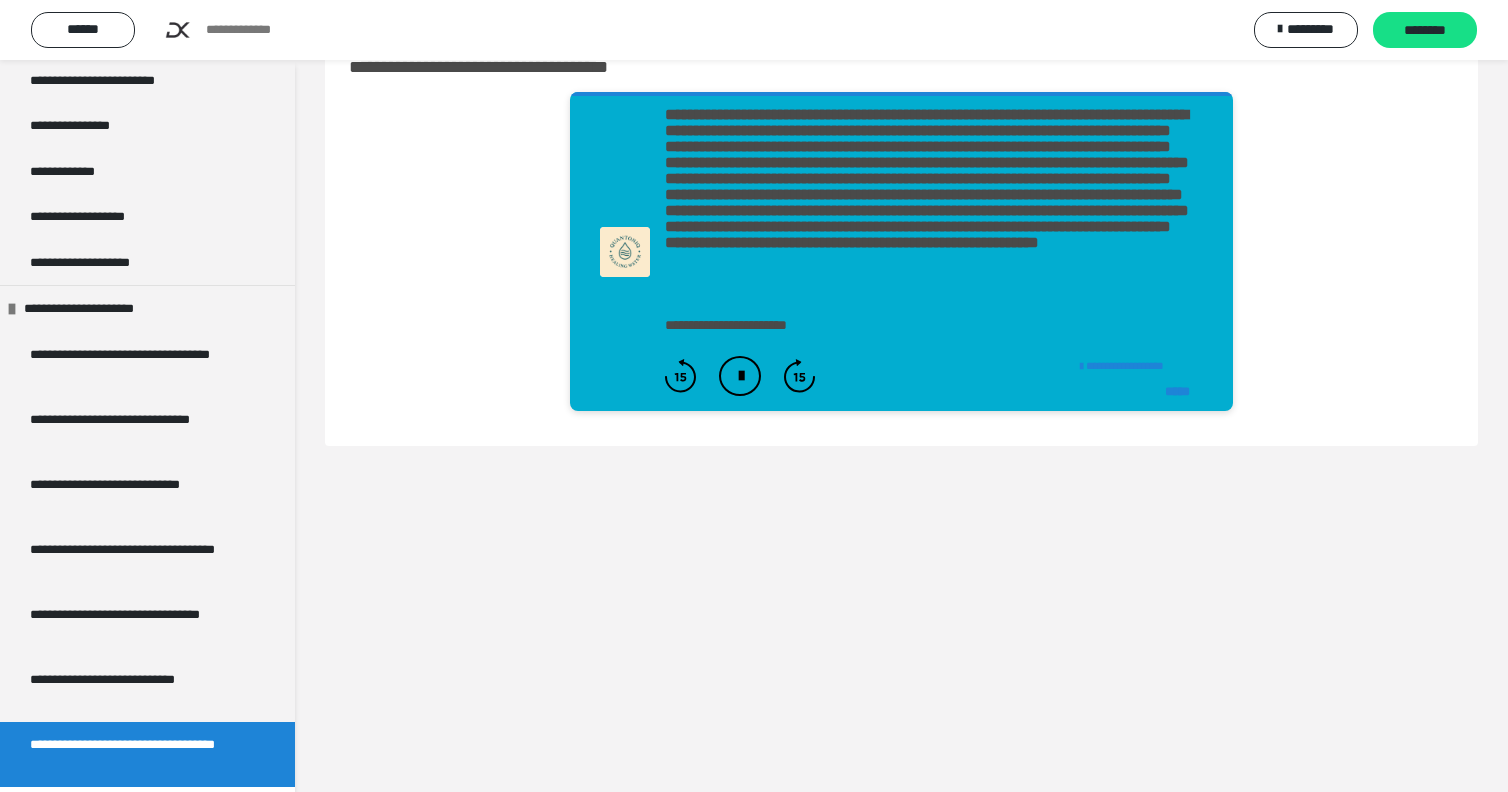 scroll, scrollTop: 118, scrollLeft: 0, axis: vertical 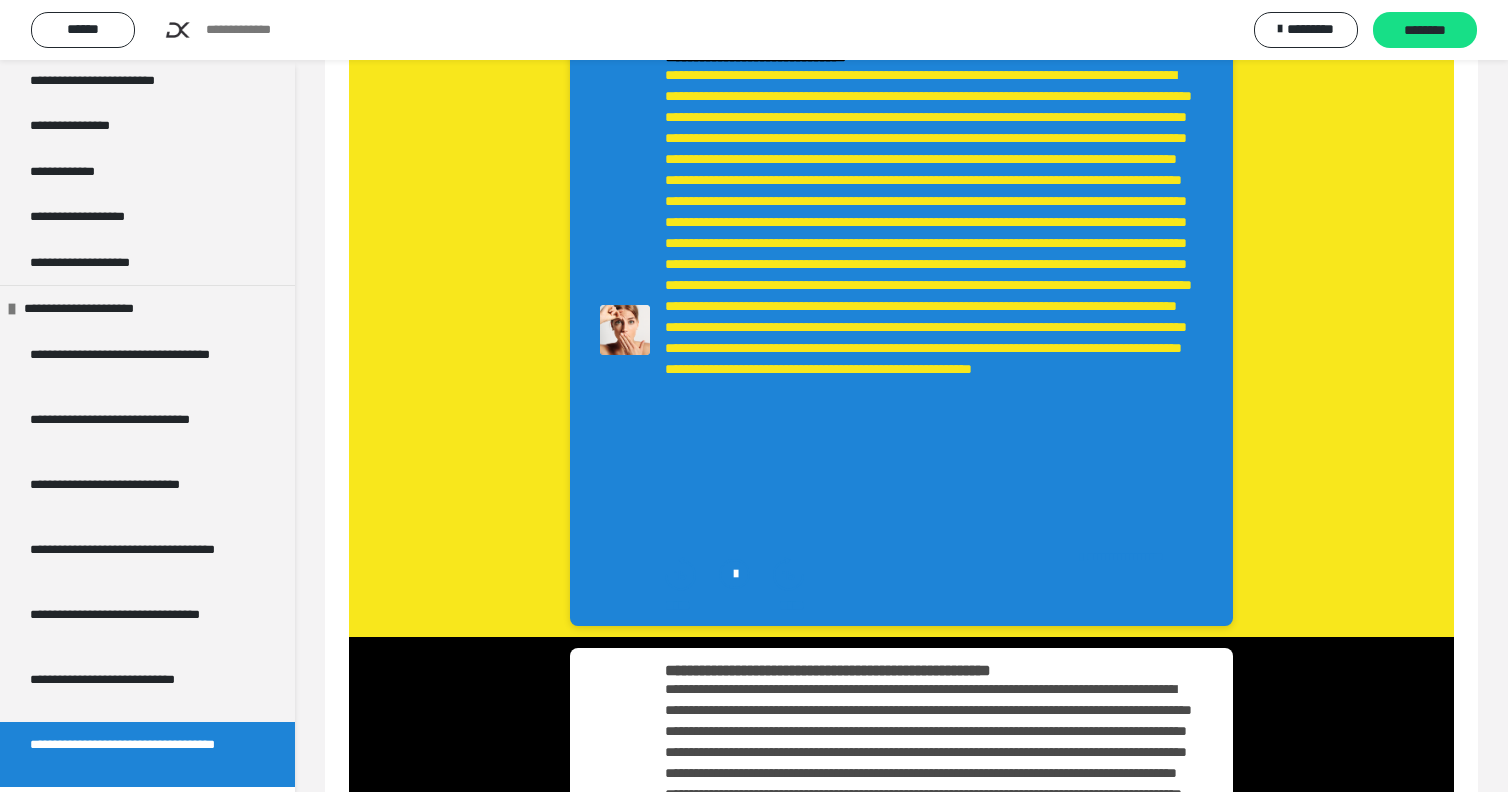 click at bounding box center [734, 574] 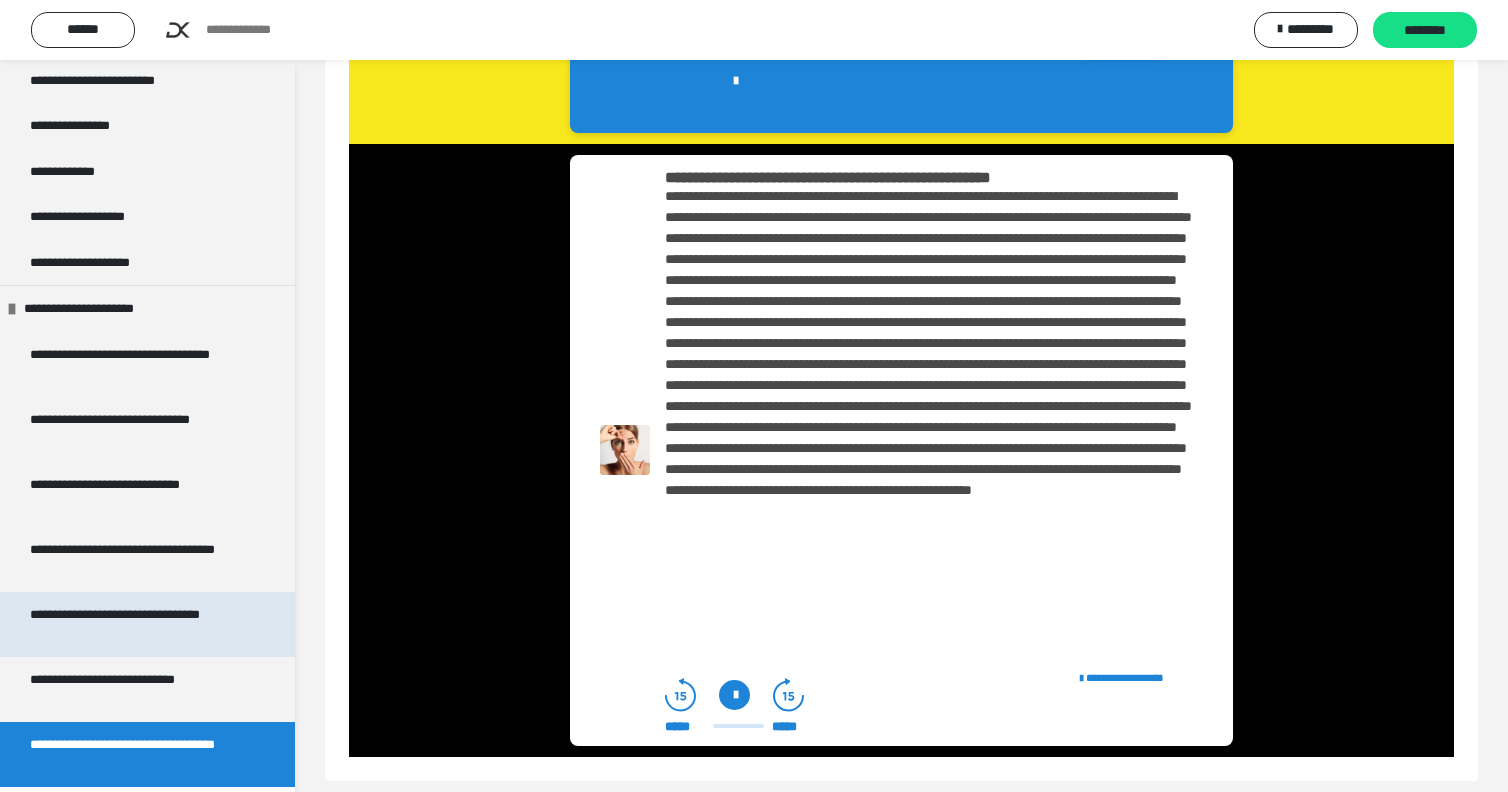 scroll, scrollTop: 630, scrollLeft: 0, axis: vertical 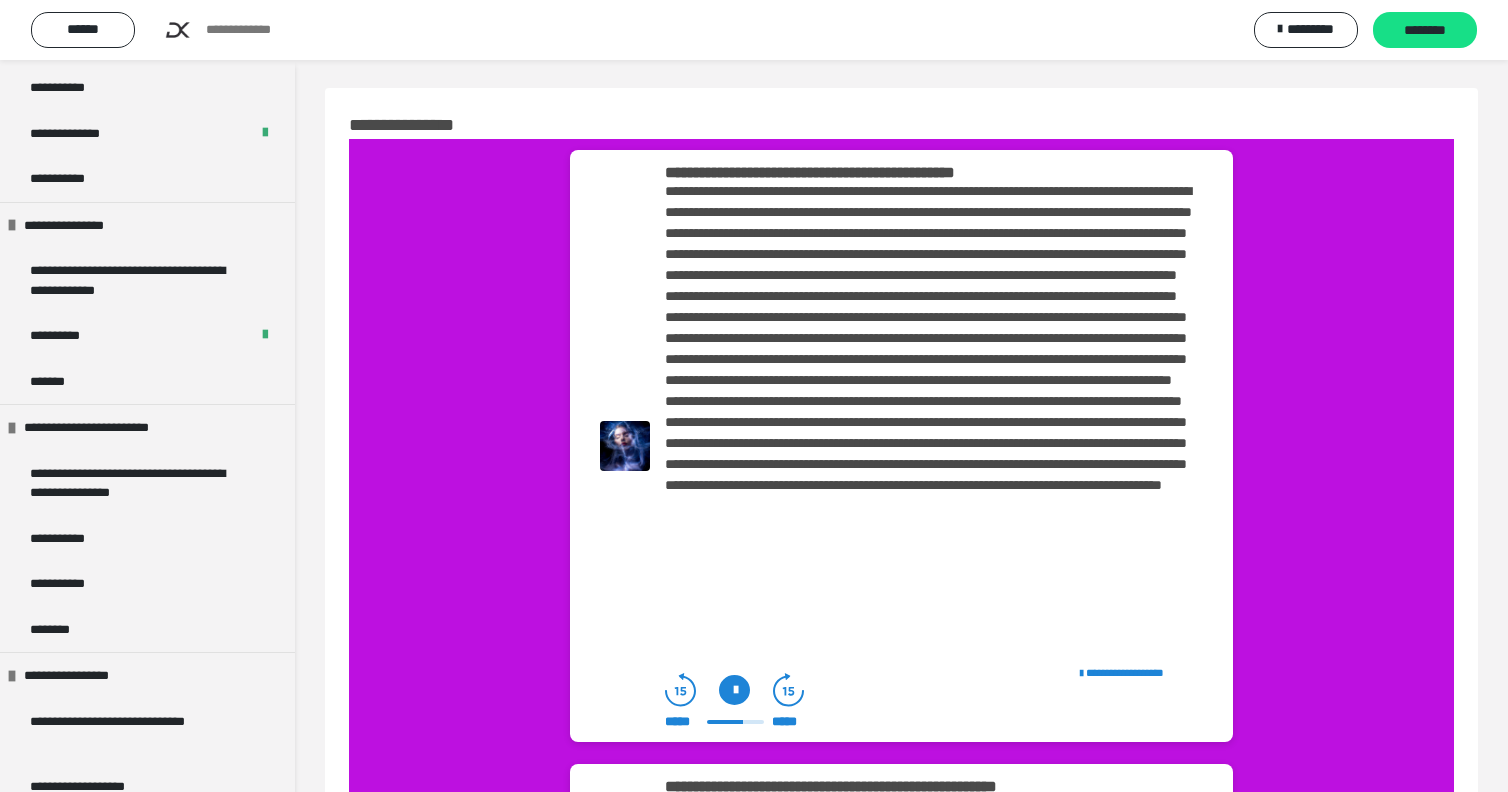 click at bounding box center (734, 690) 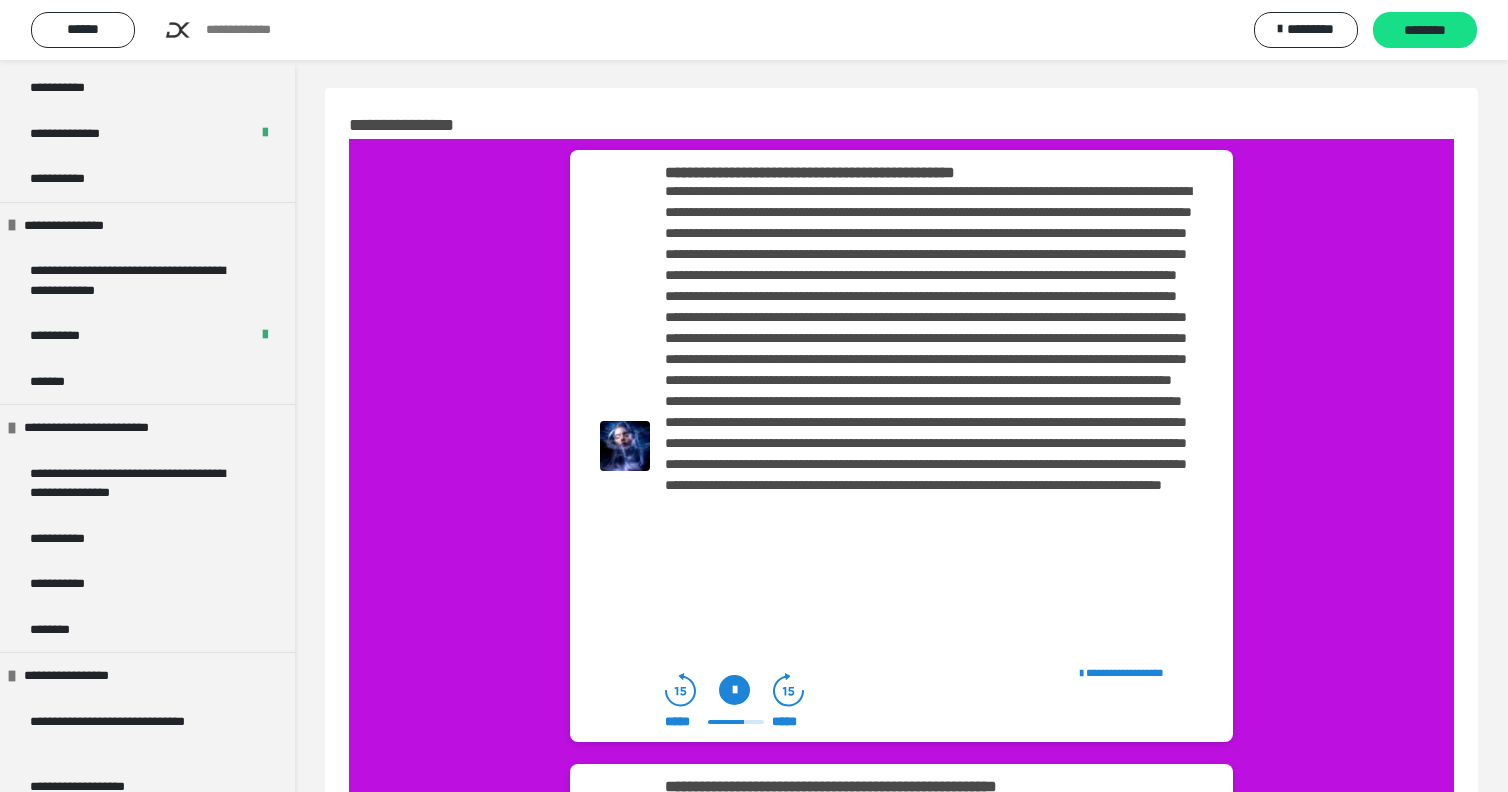 click 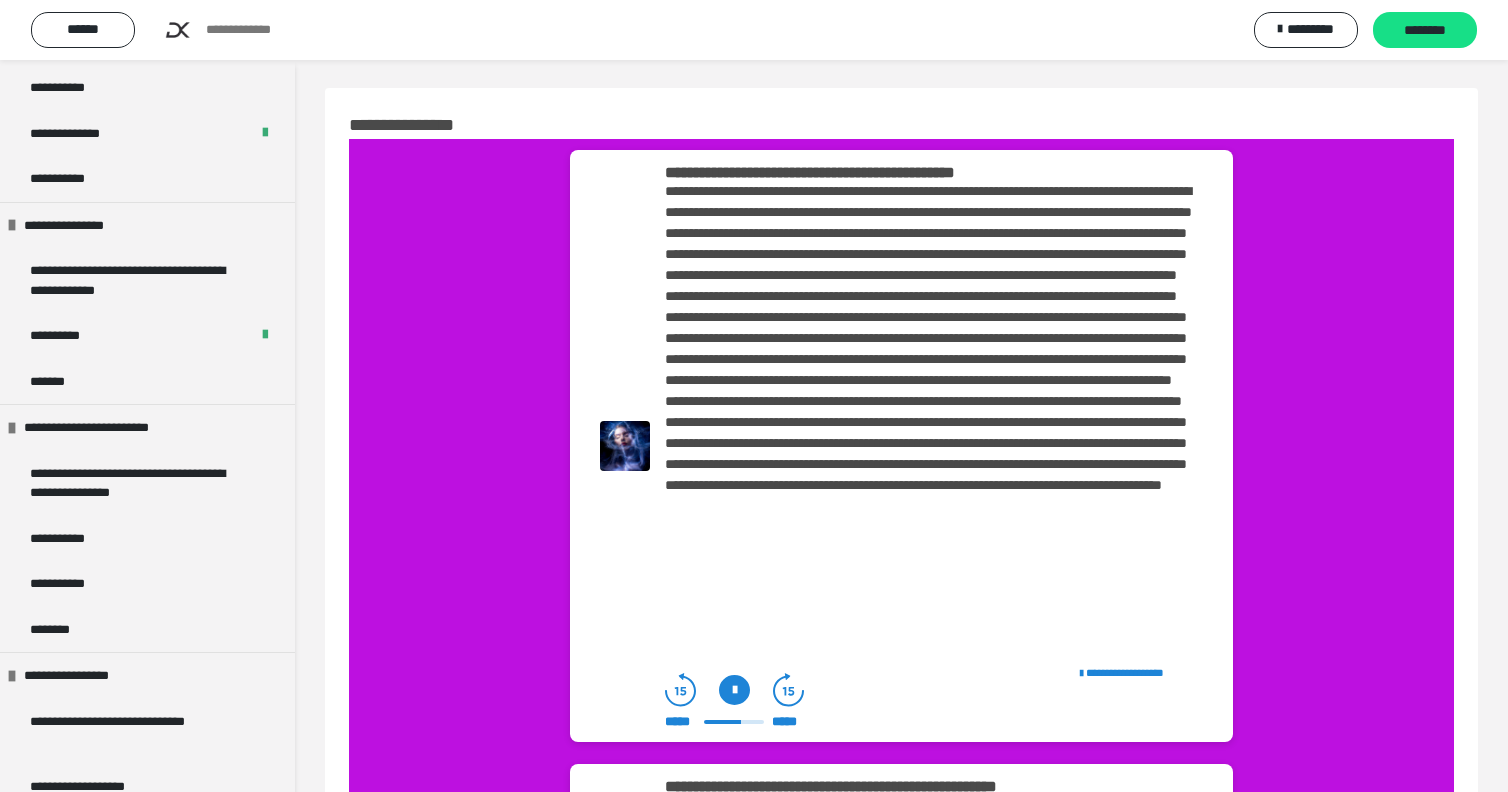 click 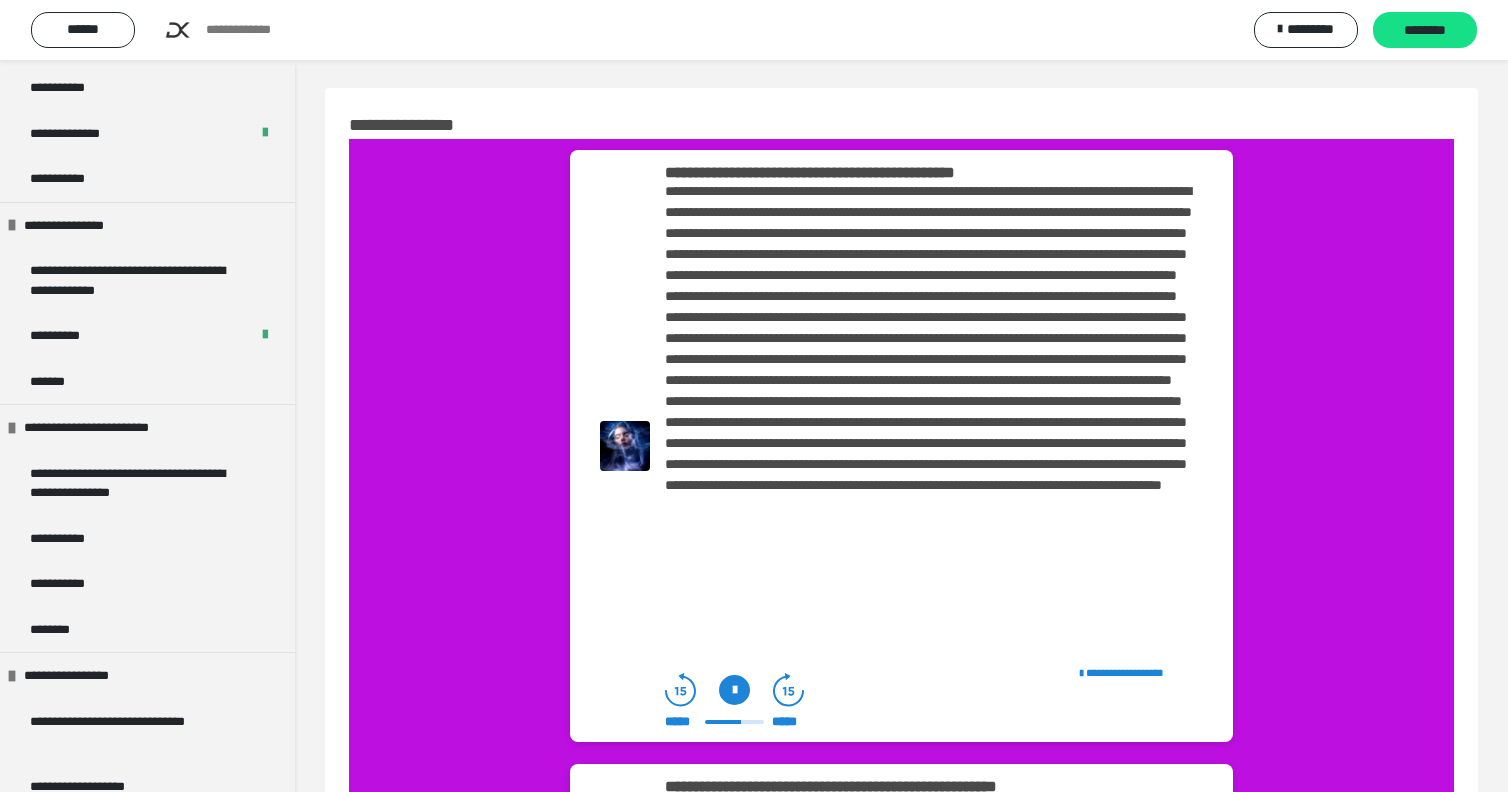 click 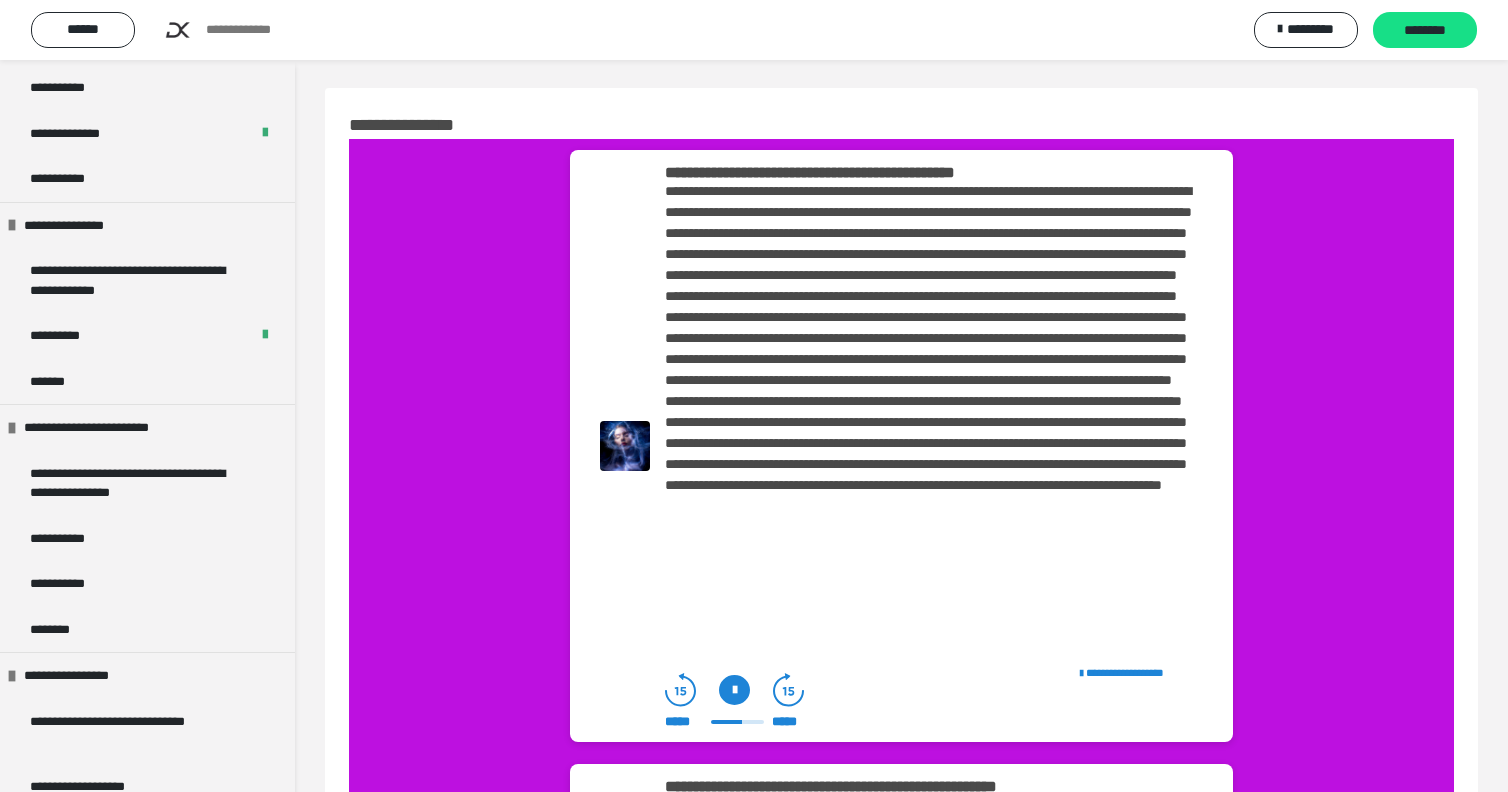 click 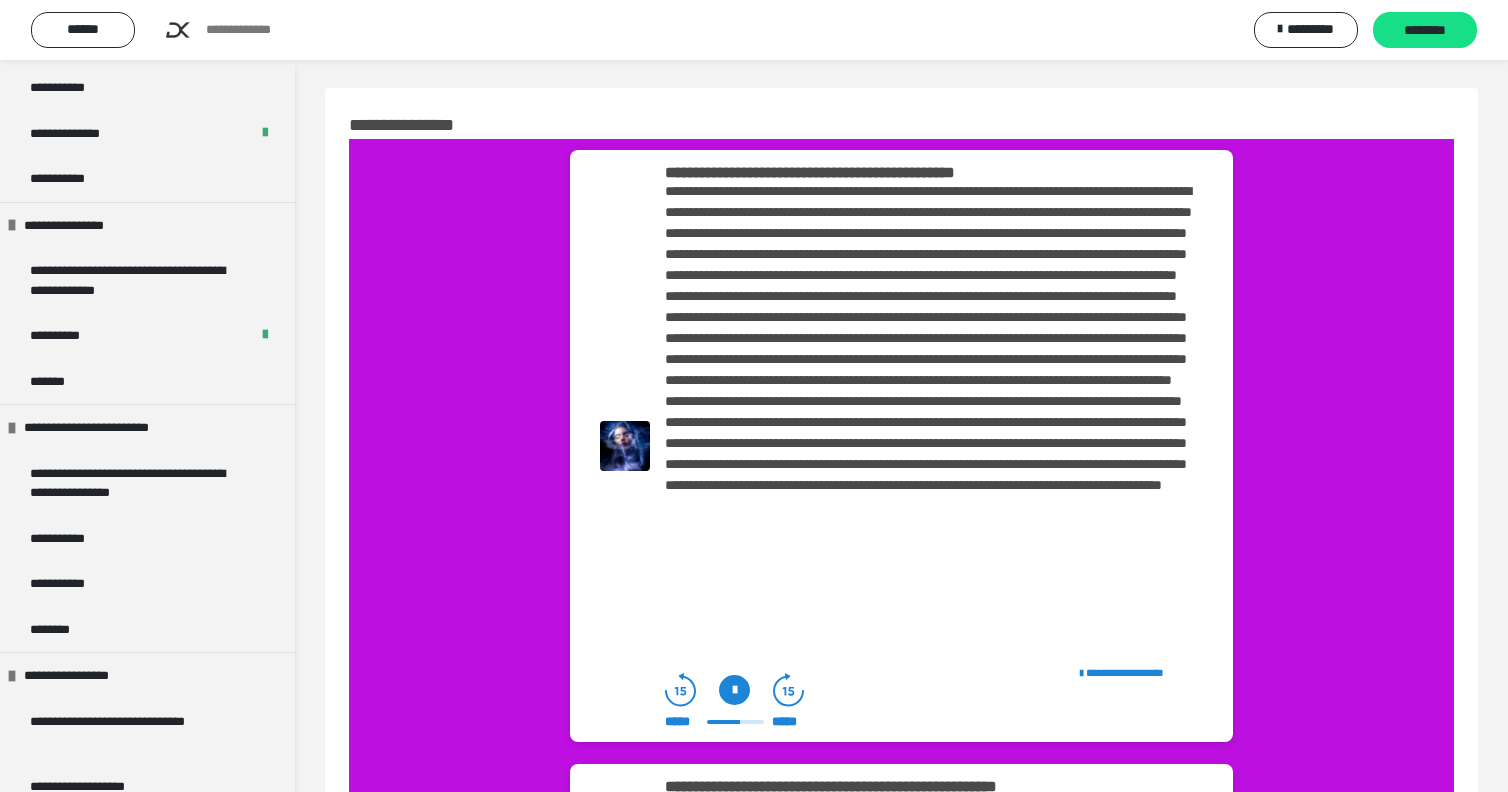click 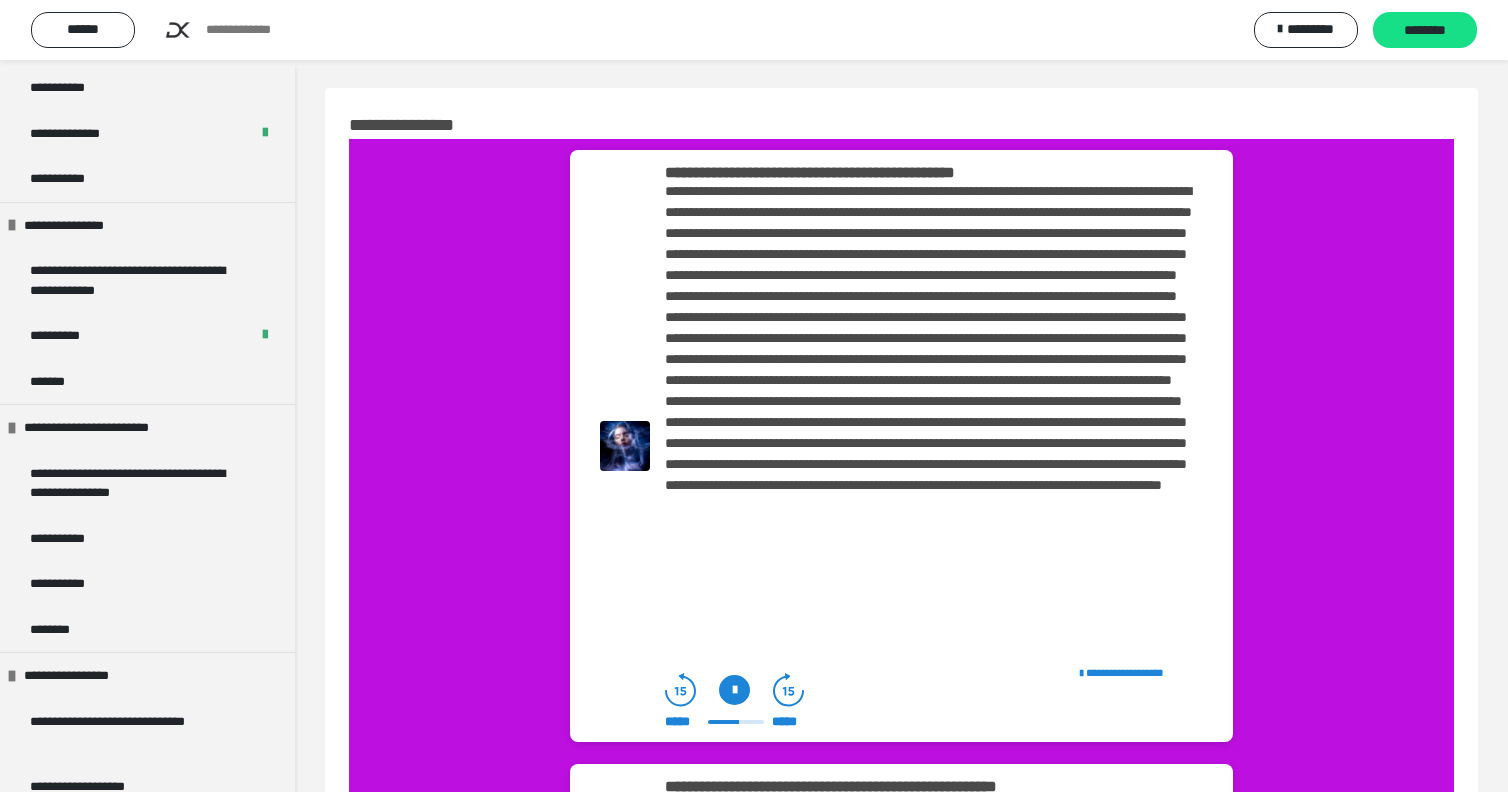 click 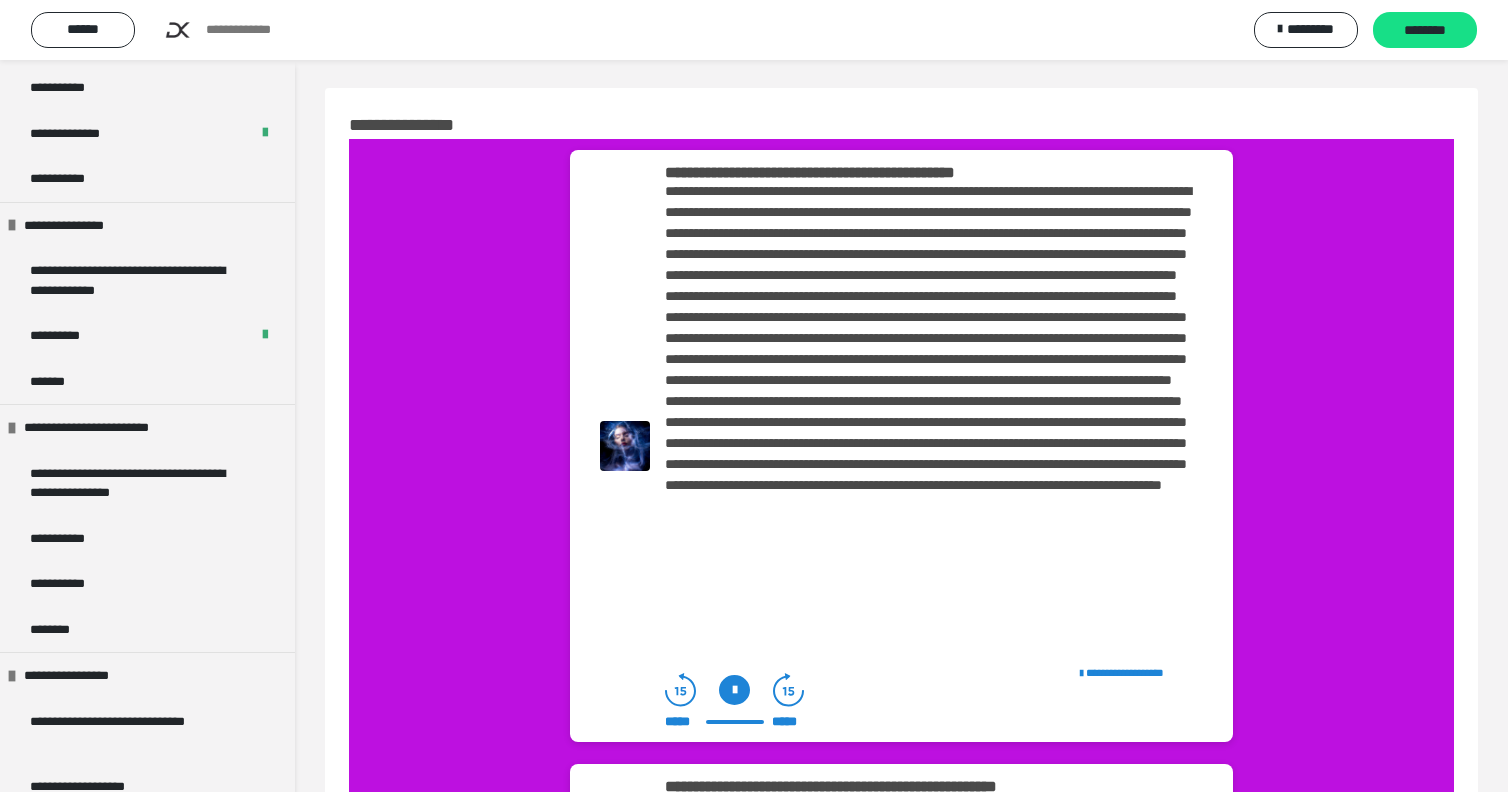 click at bounding box center (734, 690) 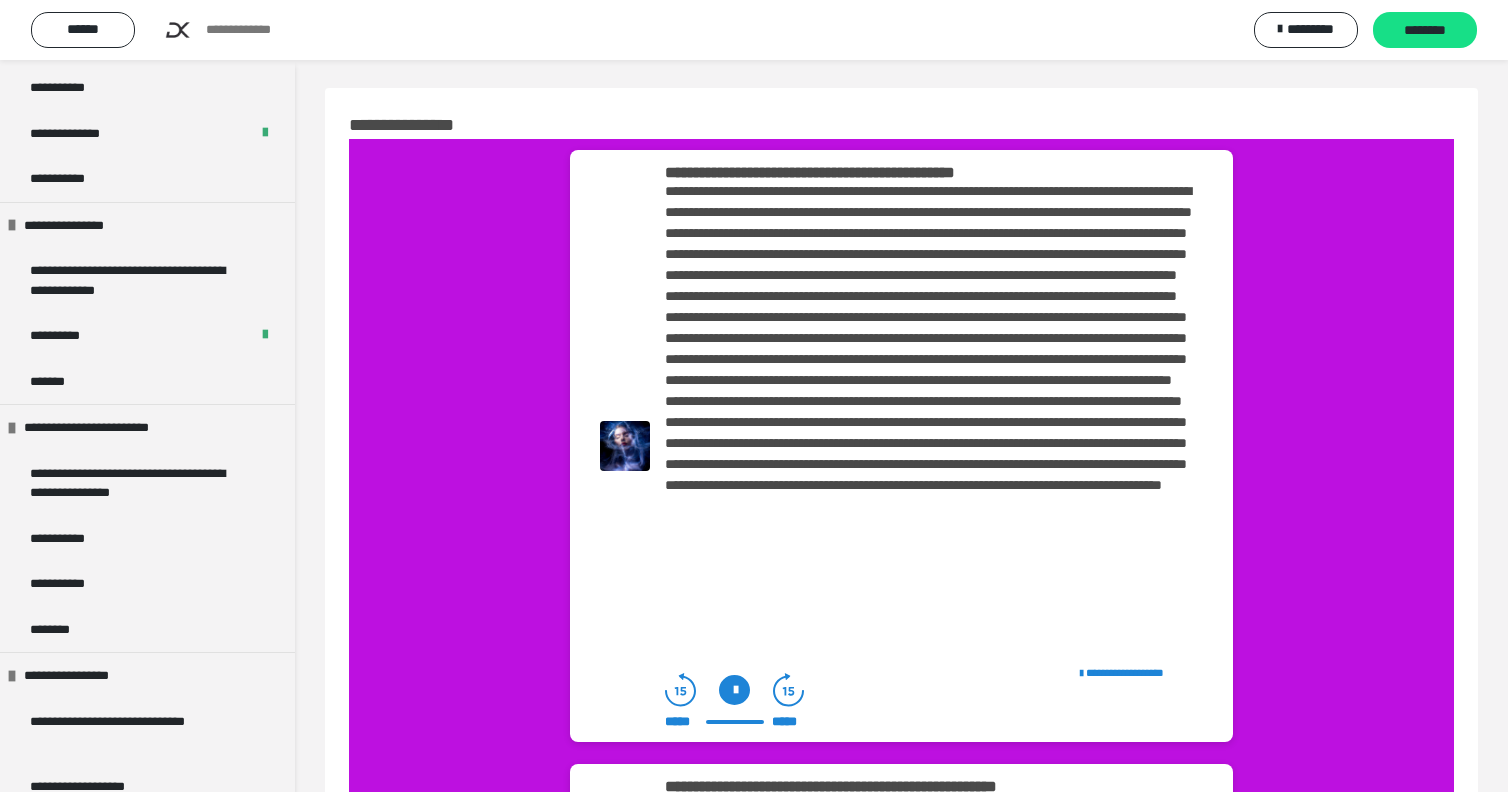 click on "**********" at bounding box center [901, 446] 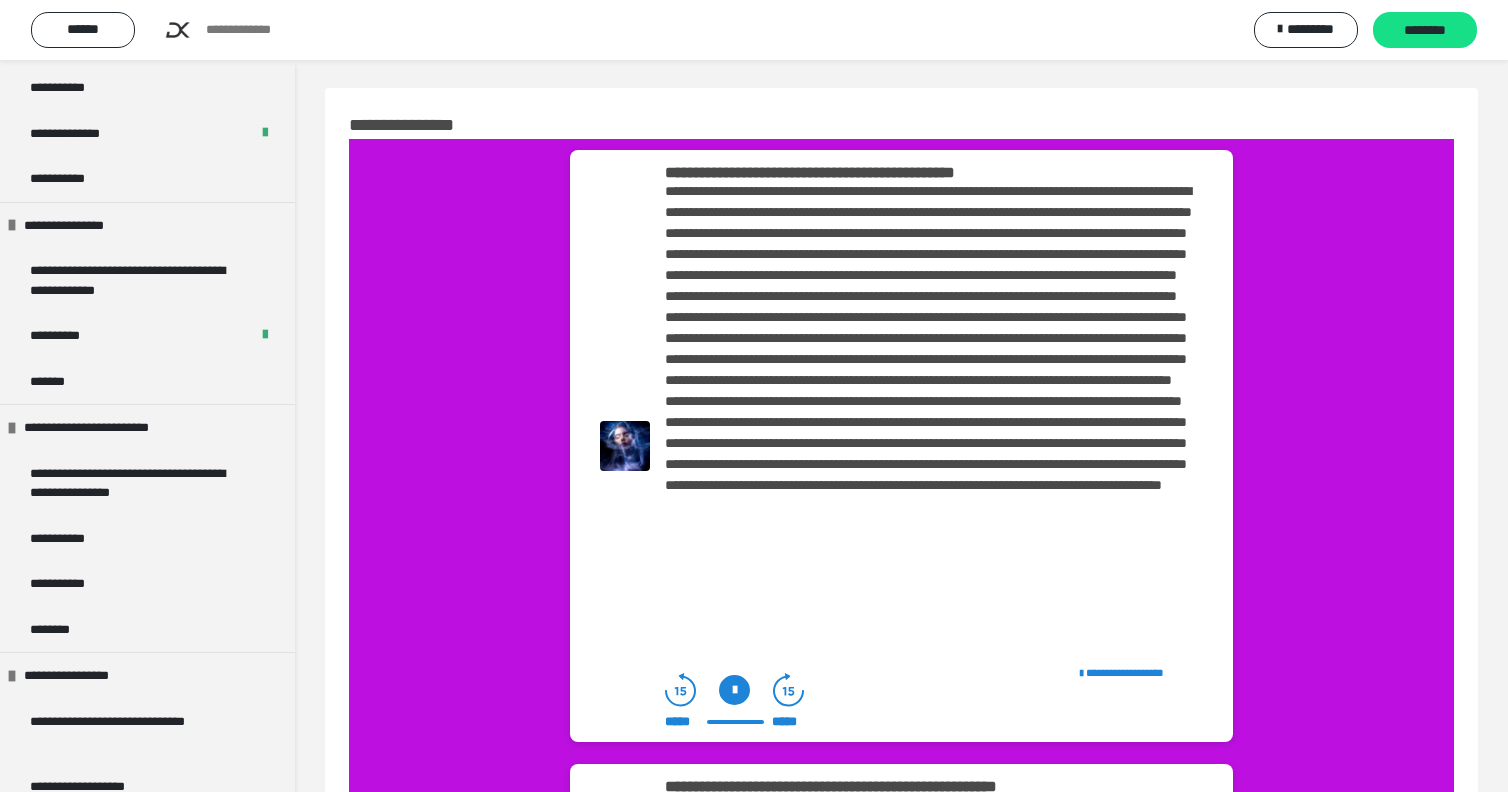 click at bounding box center (735, 722) 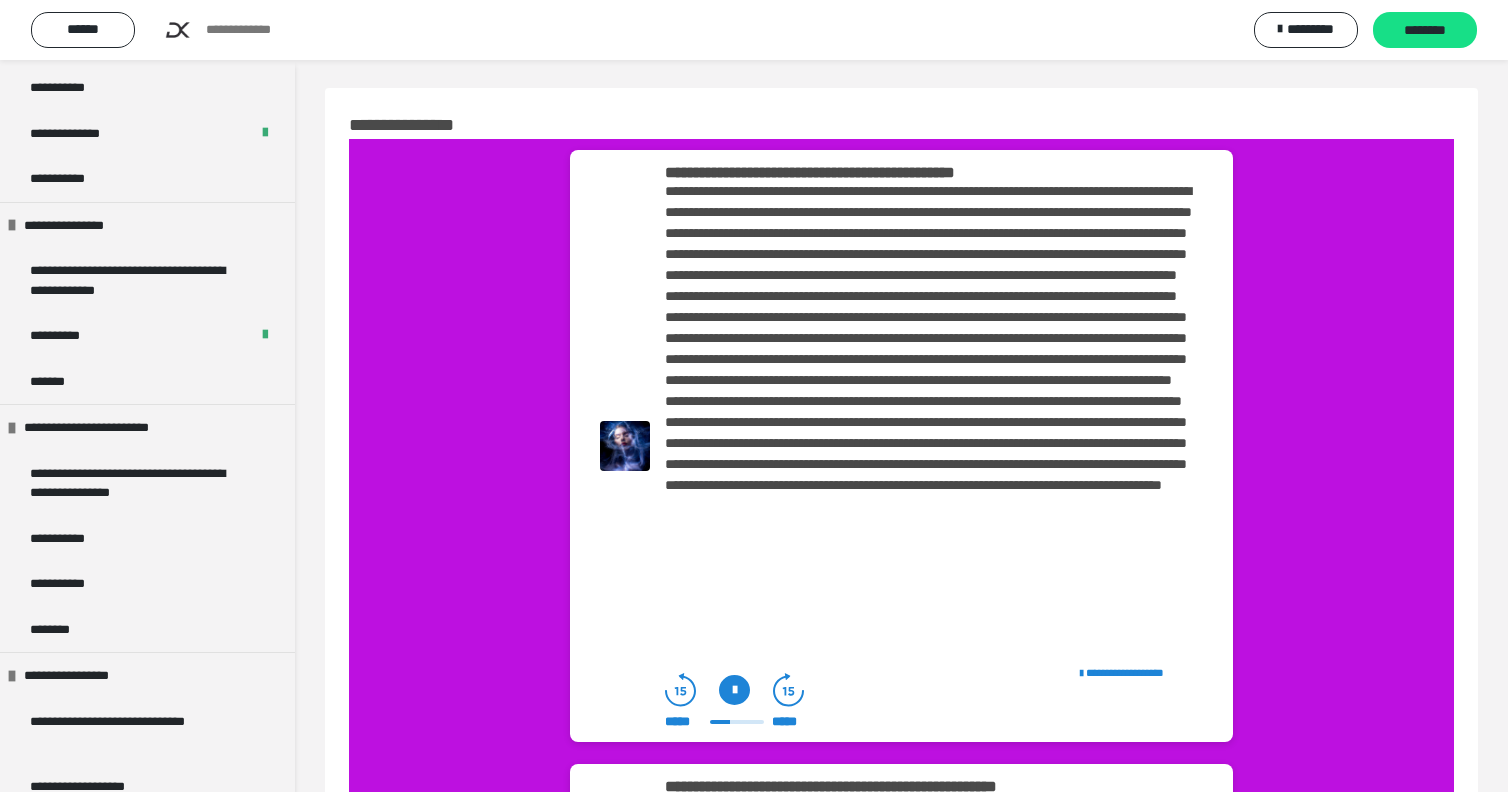 click at bounding box center [734, 690] 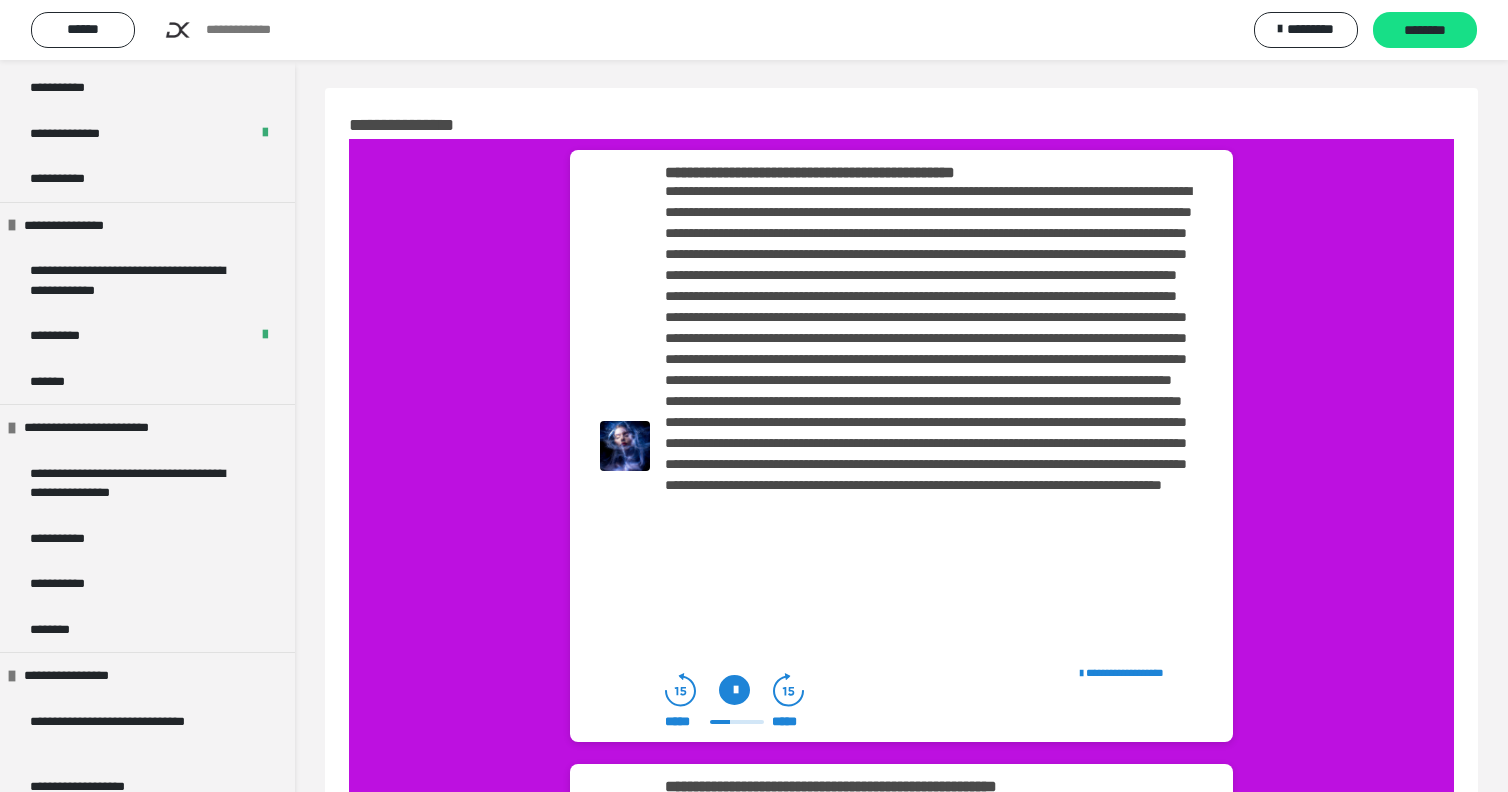 click at bounding box center [734, 690] 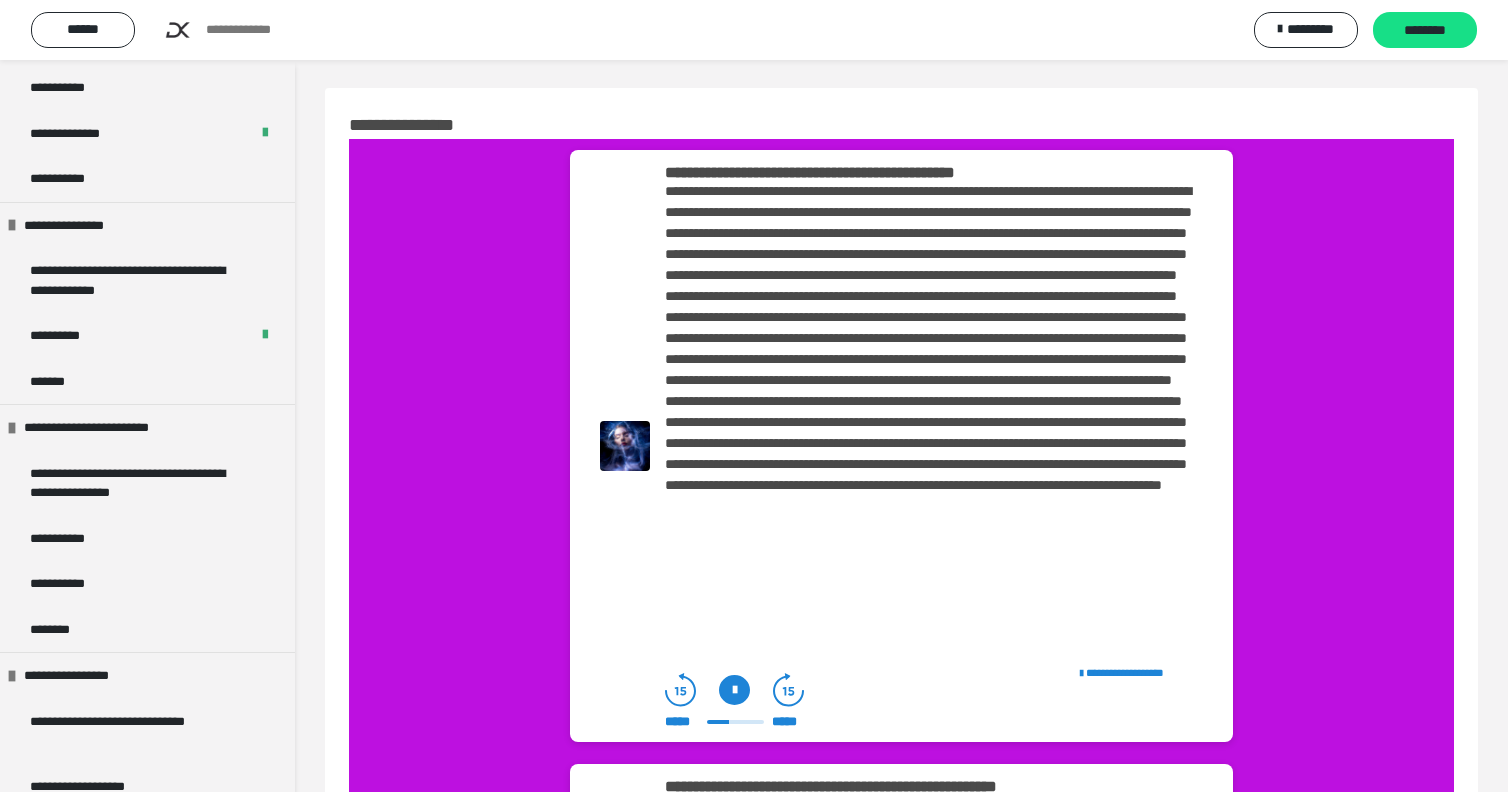 click at bounding box center [734, 690] 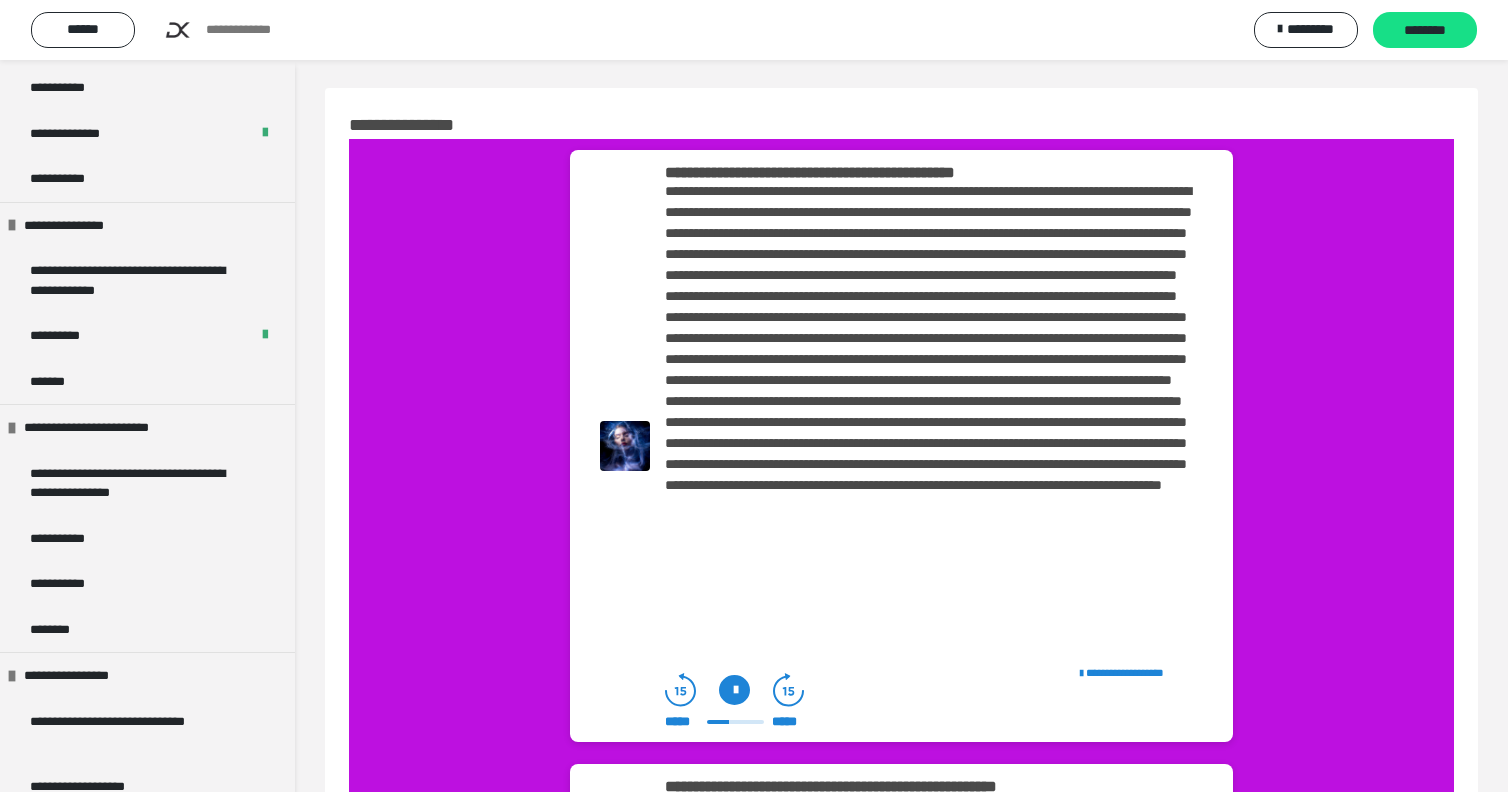 click at bounding box center (734, 690) 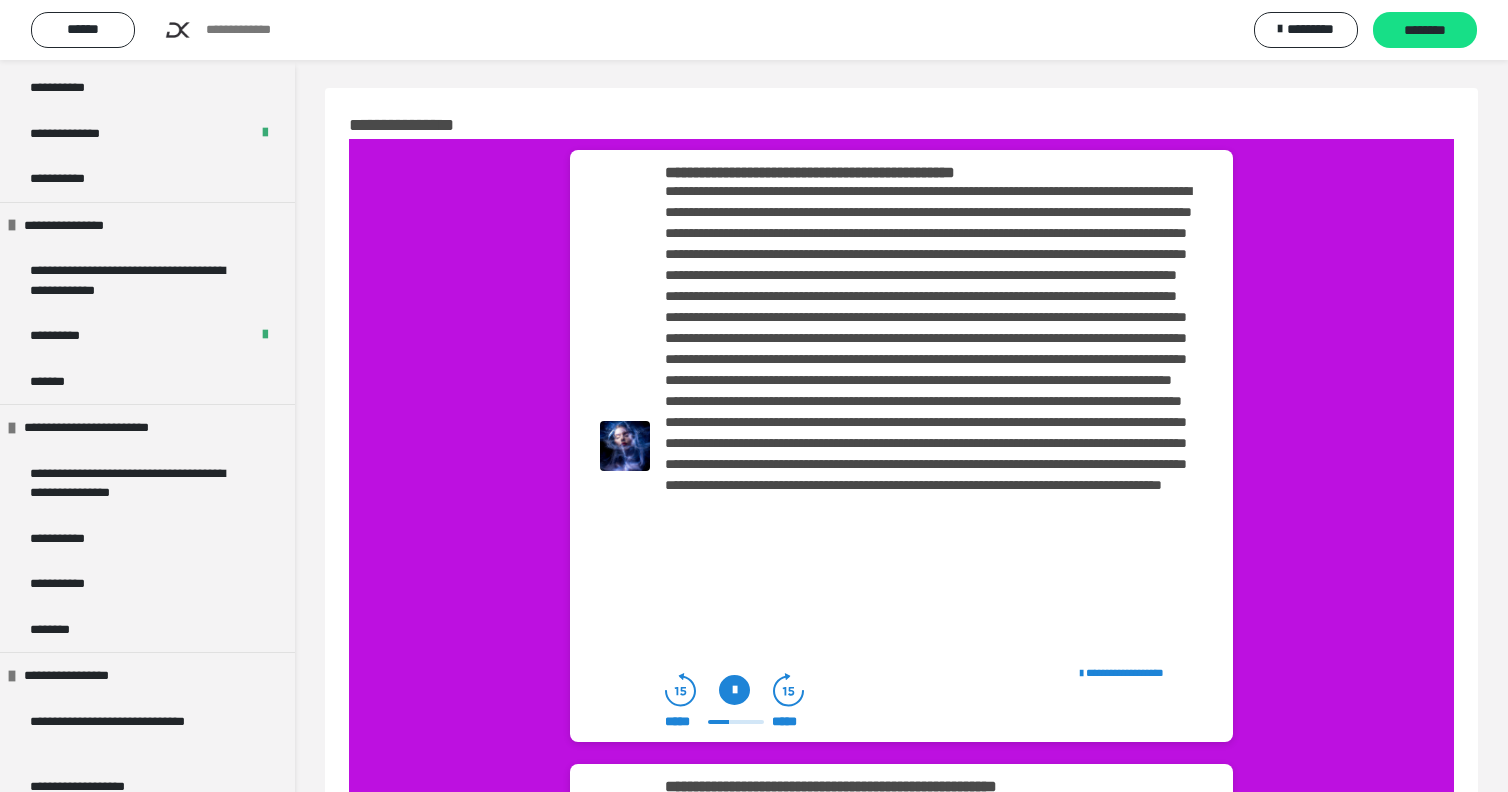 click 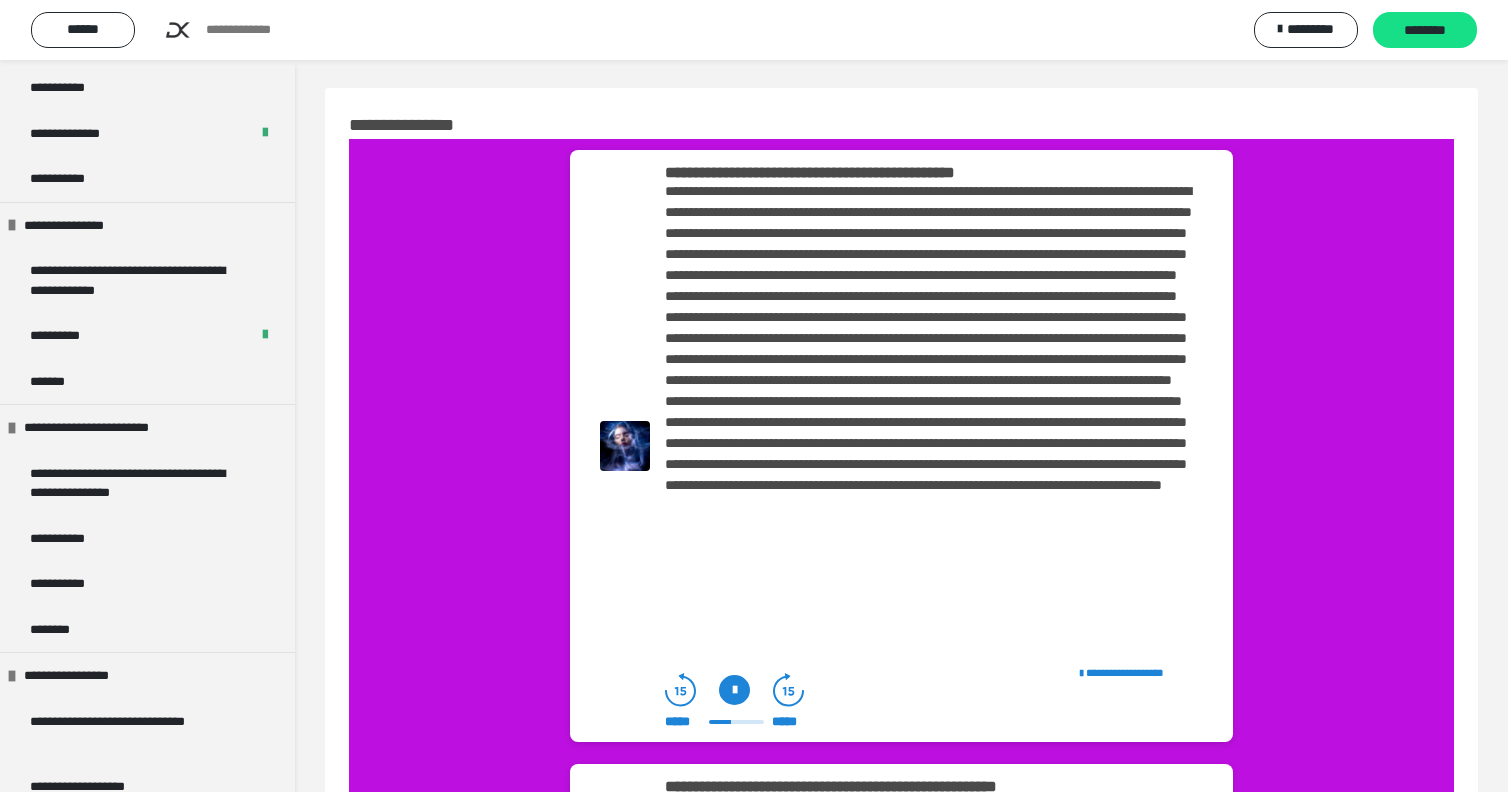 click 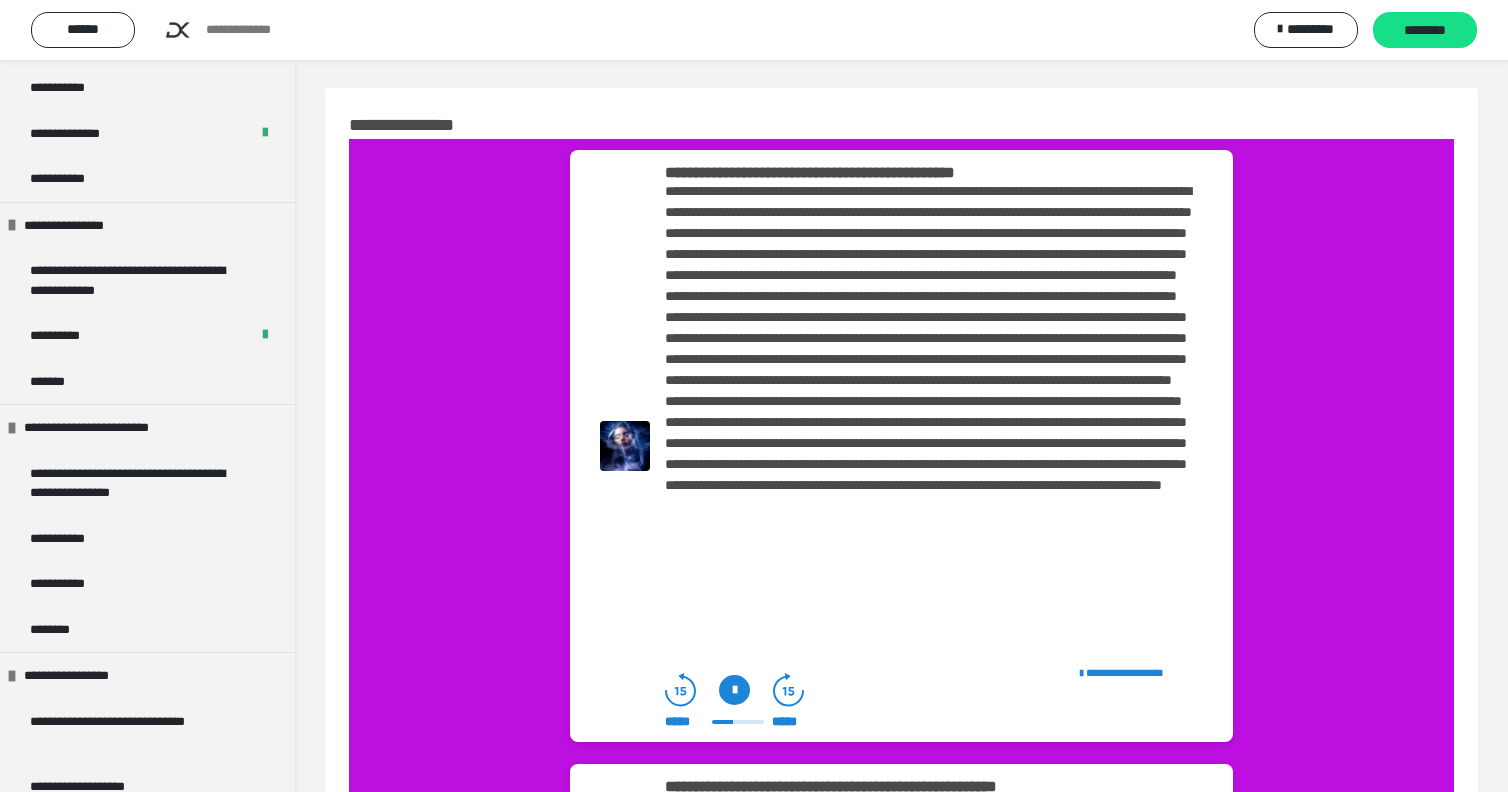 click at bounding box center (734, 690) 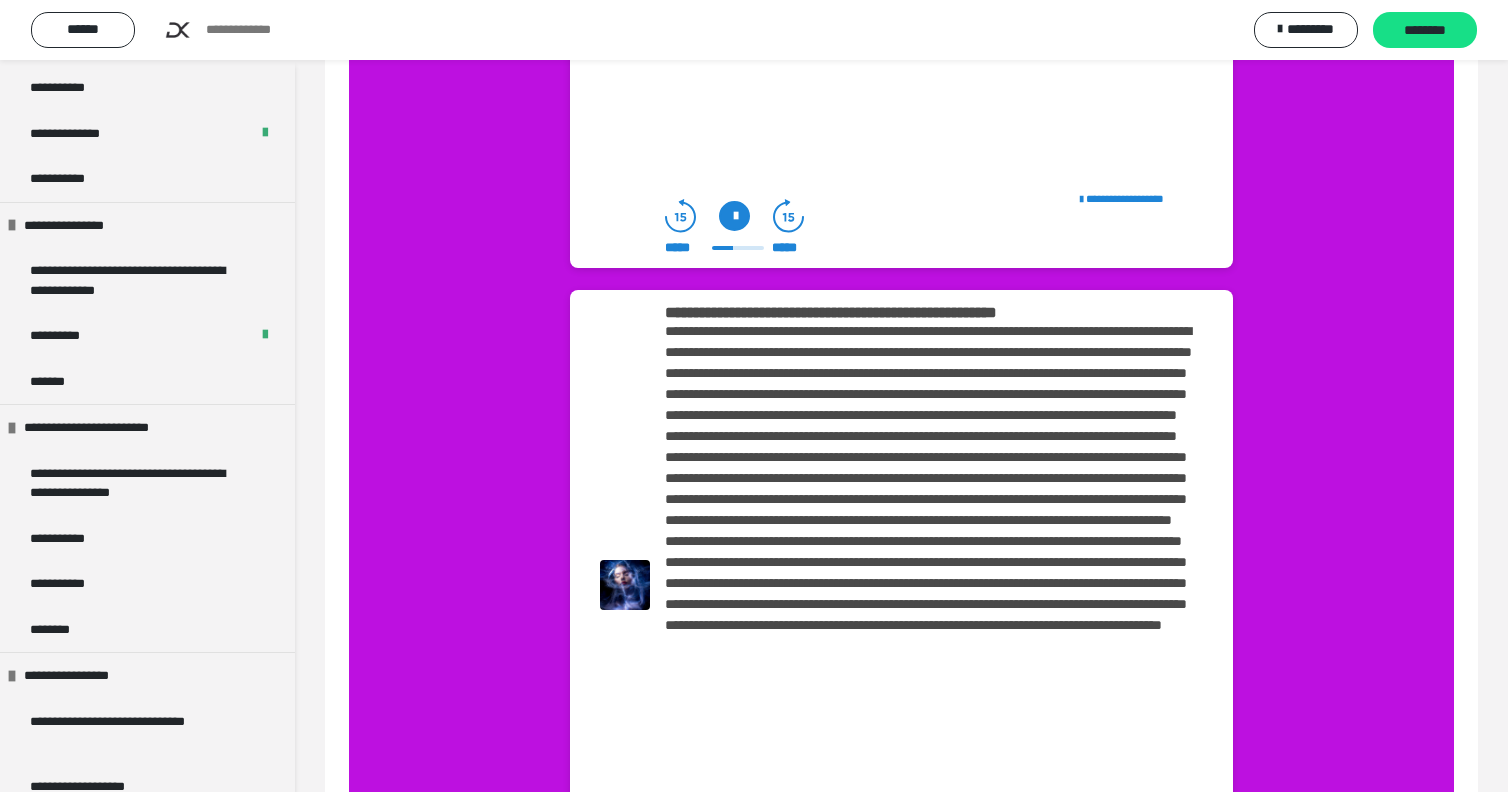 scroll, scrollTop: 630, scrollLeft: 0, axis: vertical 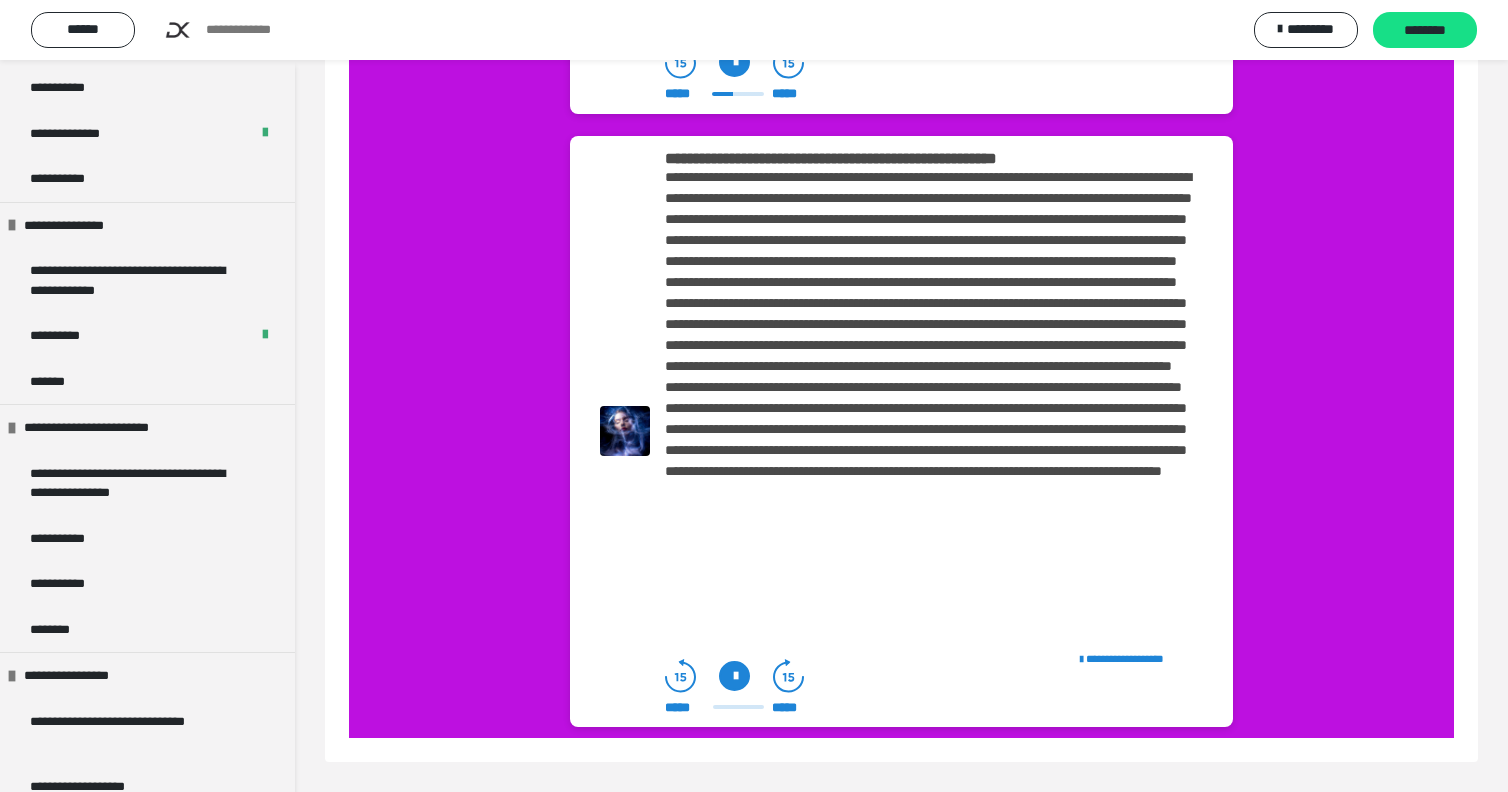 click at bounding box center [734, 676] 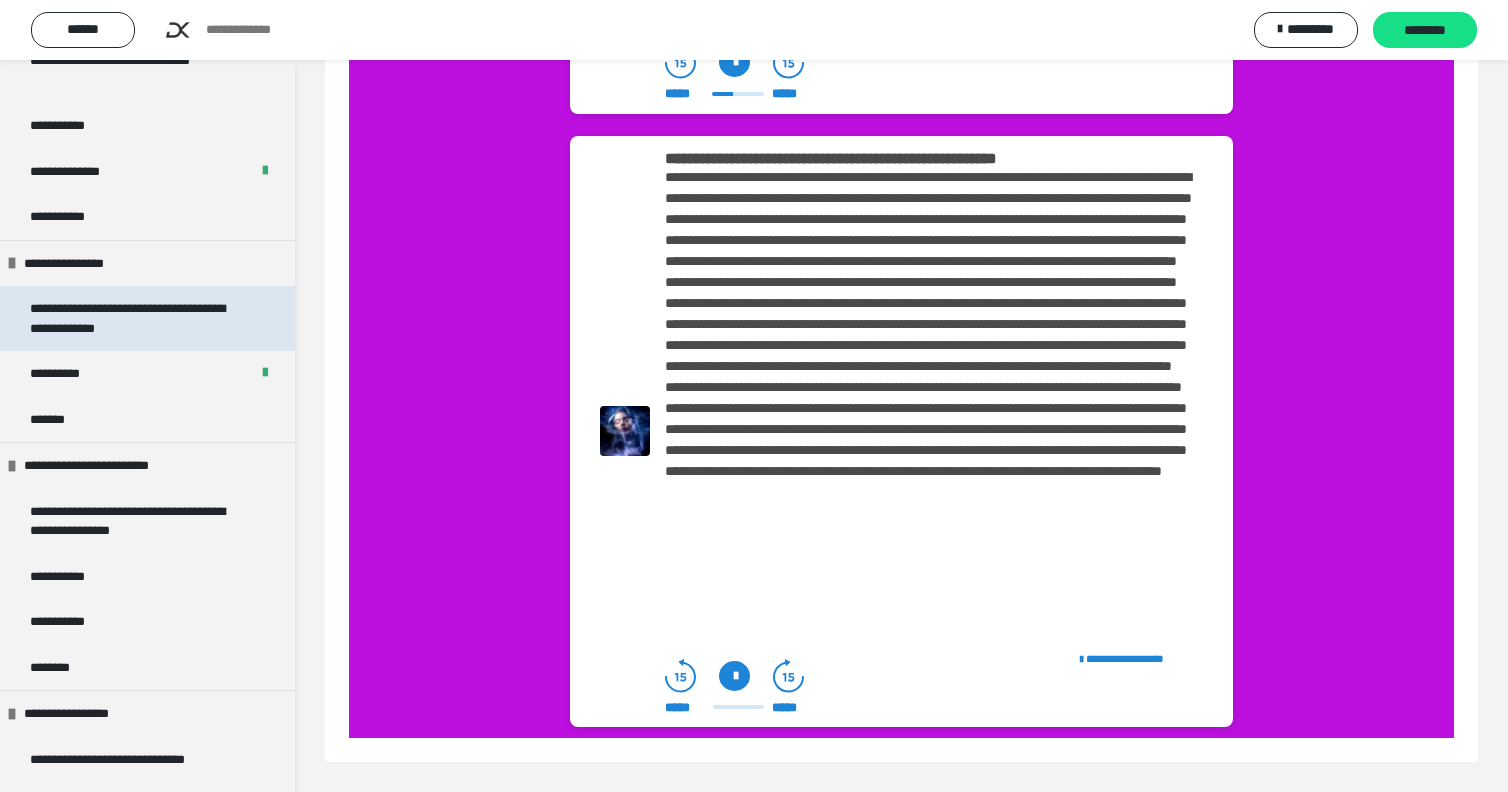 scroll, scrollTop: 1403, scrollLeft: 0, axis: vertical 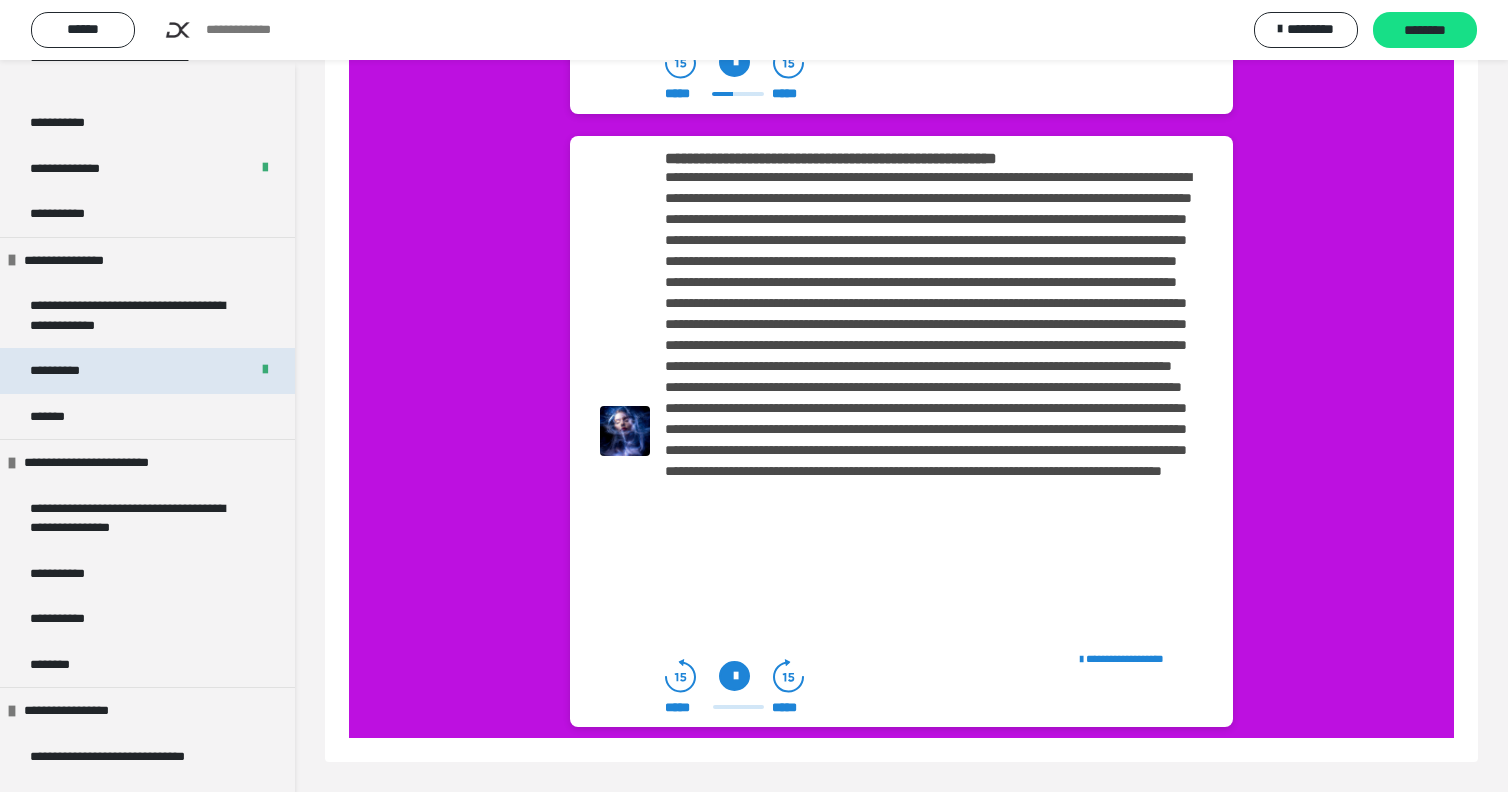 click on "**********" at bounding box center [69, 371] 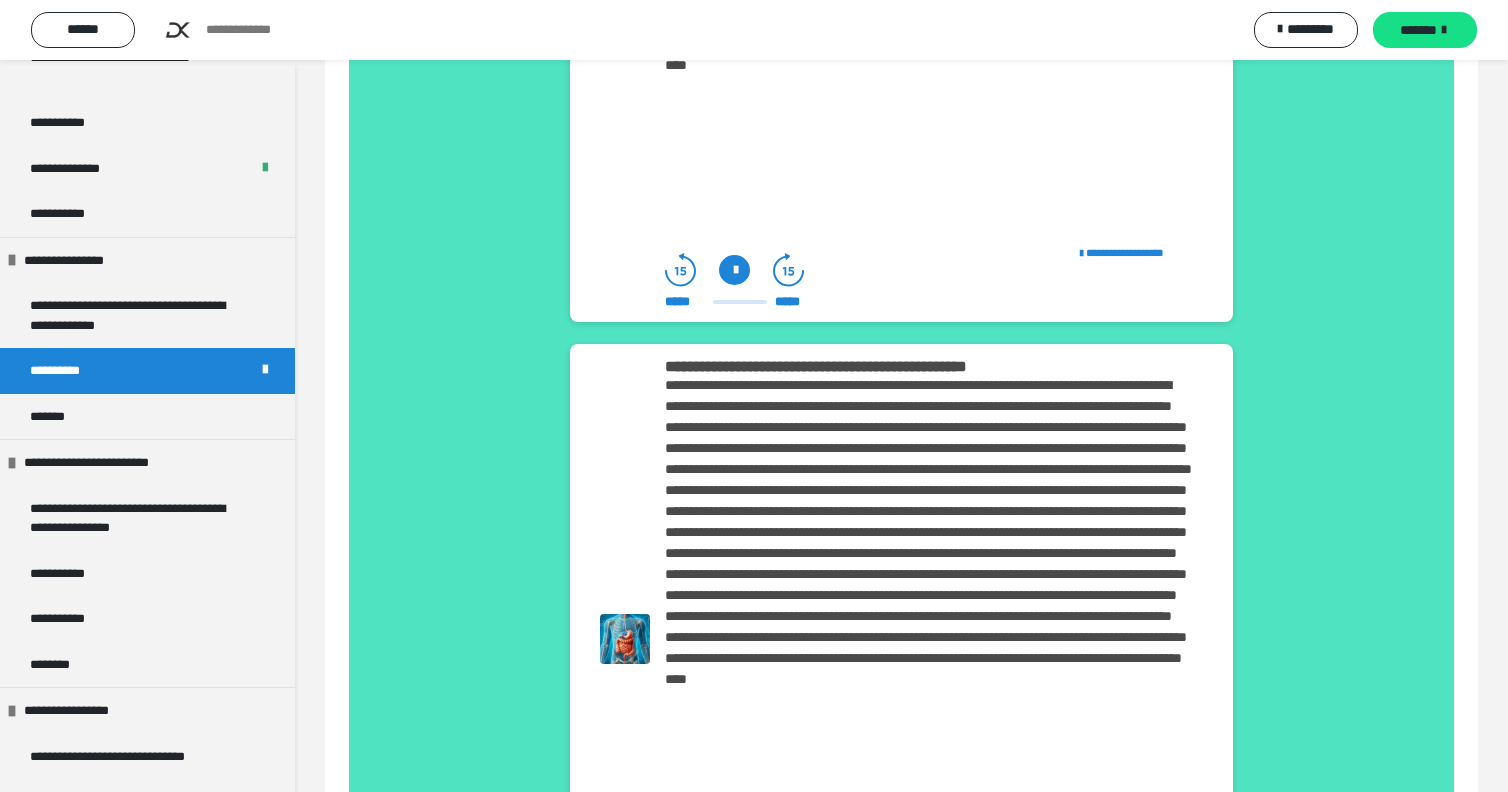 scroll, scrollTop: 400, scrollLeft: 0, axis: vertical 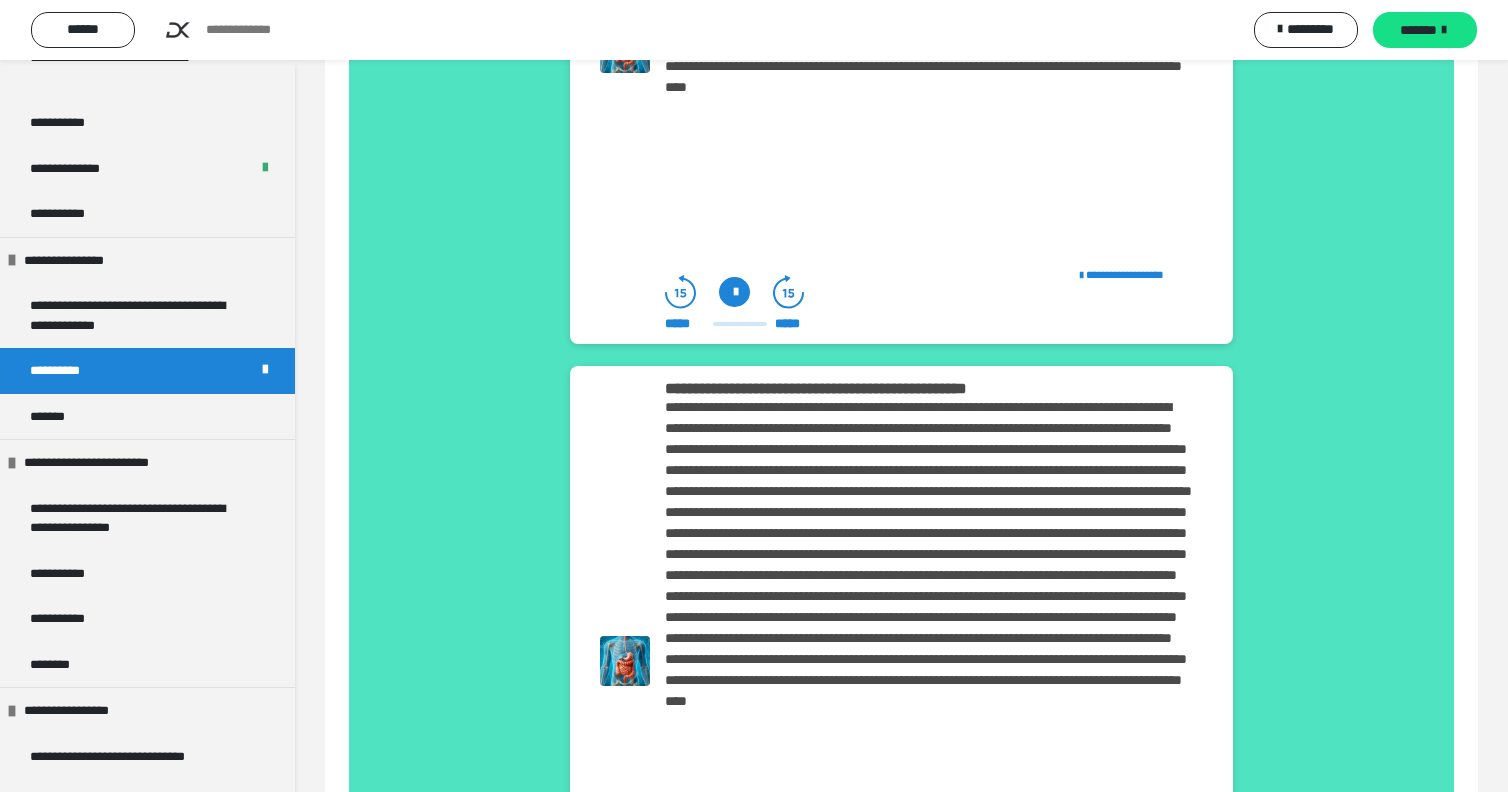 click at bounding box center [734, 292] 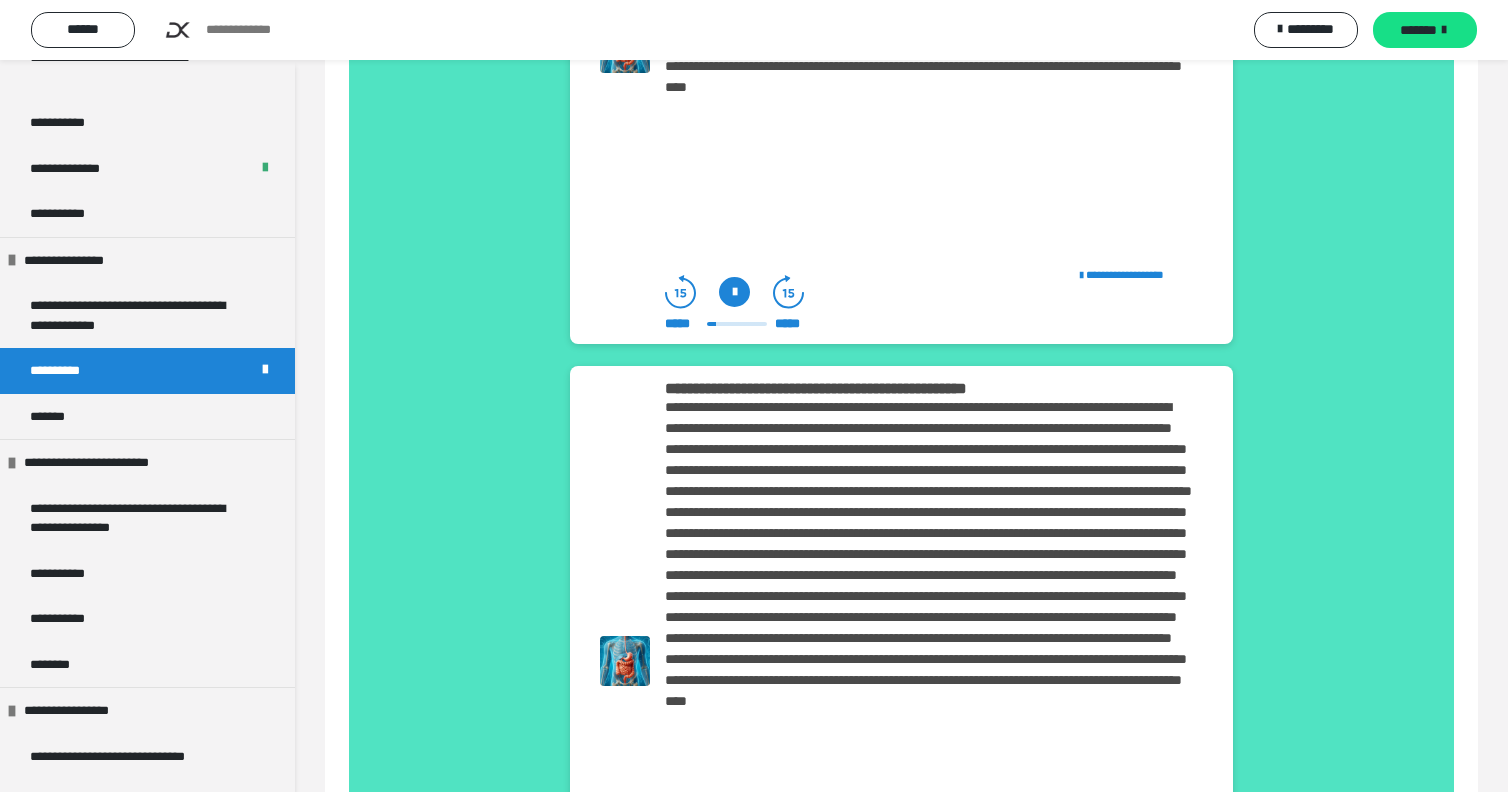 click at bounding box center [734, 292] 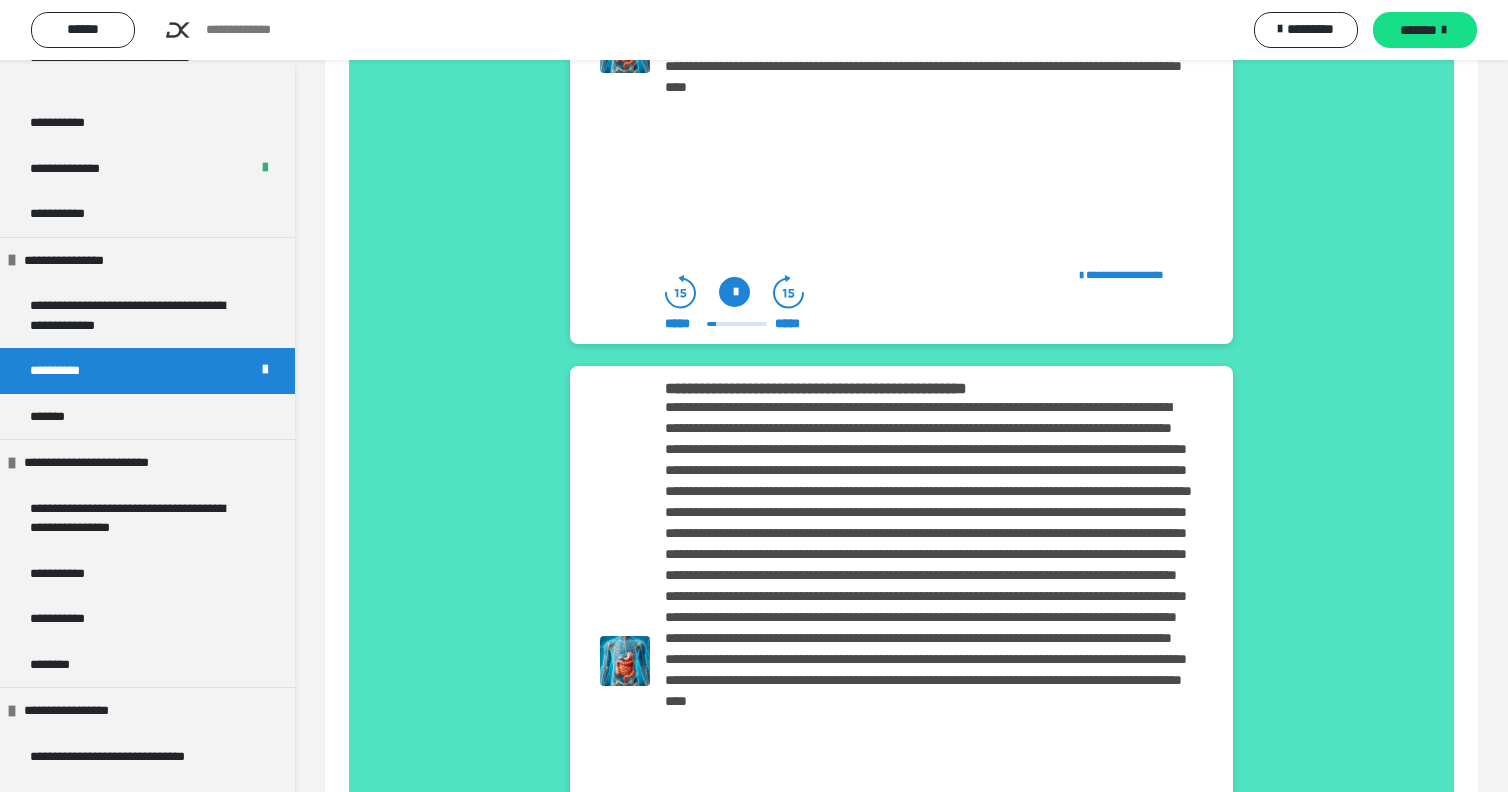click at bounding box center (734, 292) 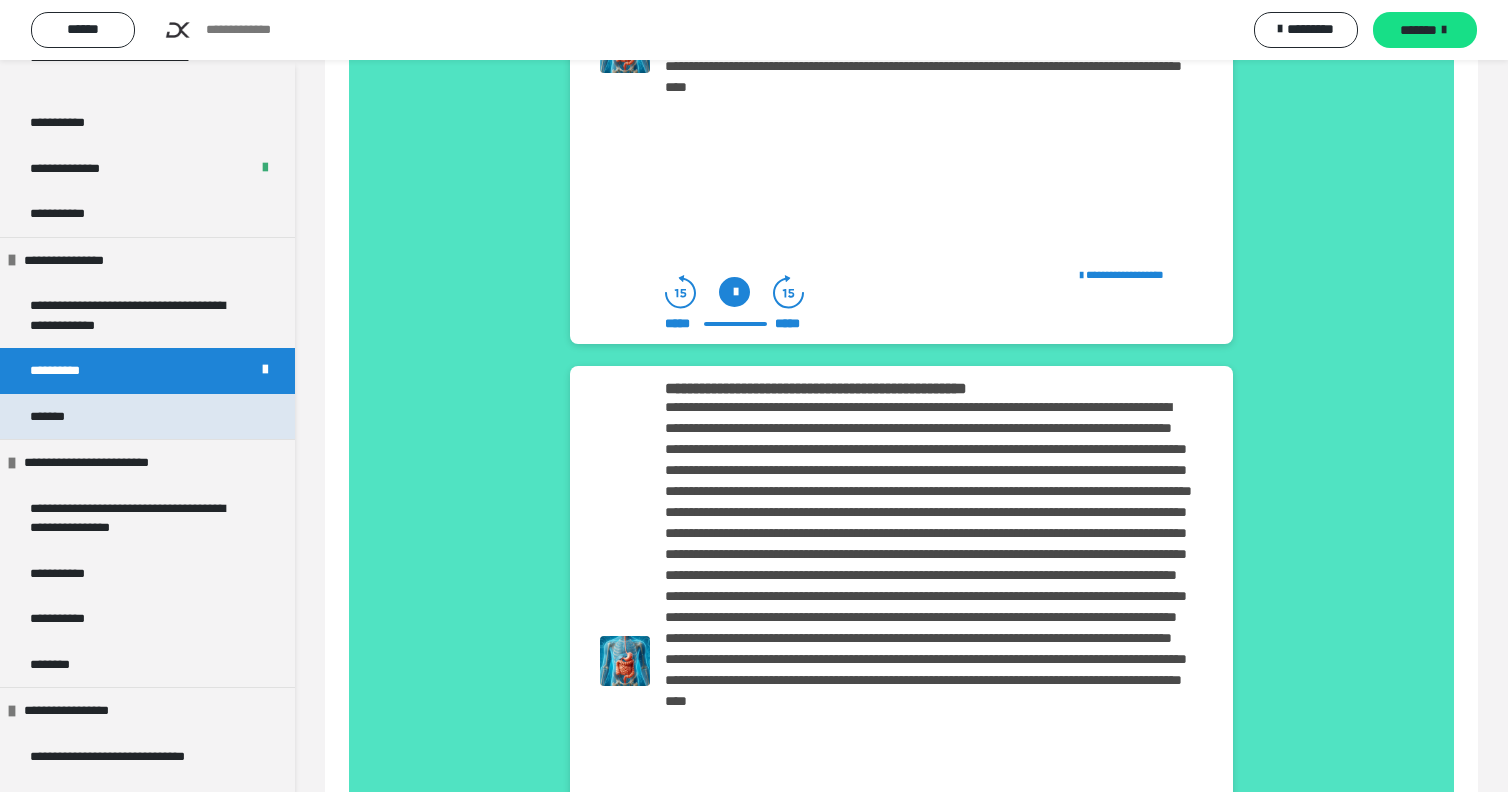 click on "*******" at bounding box center (60, 417) 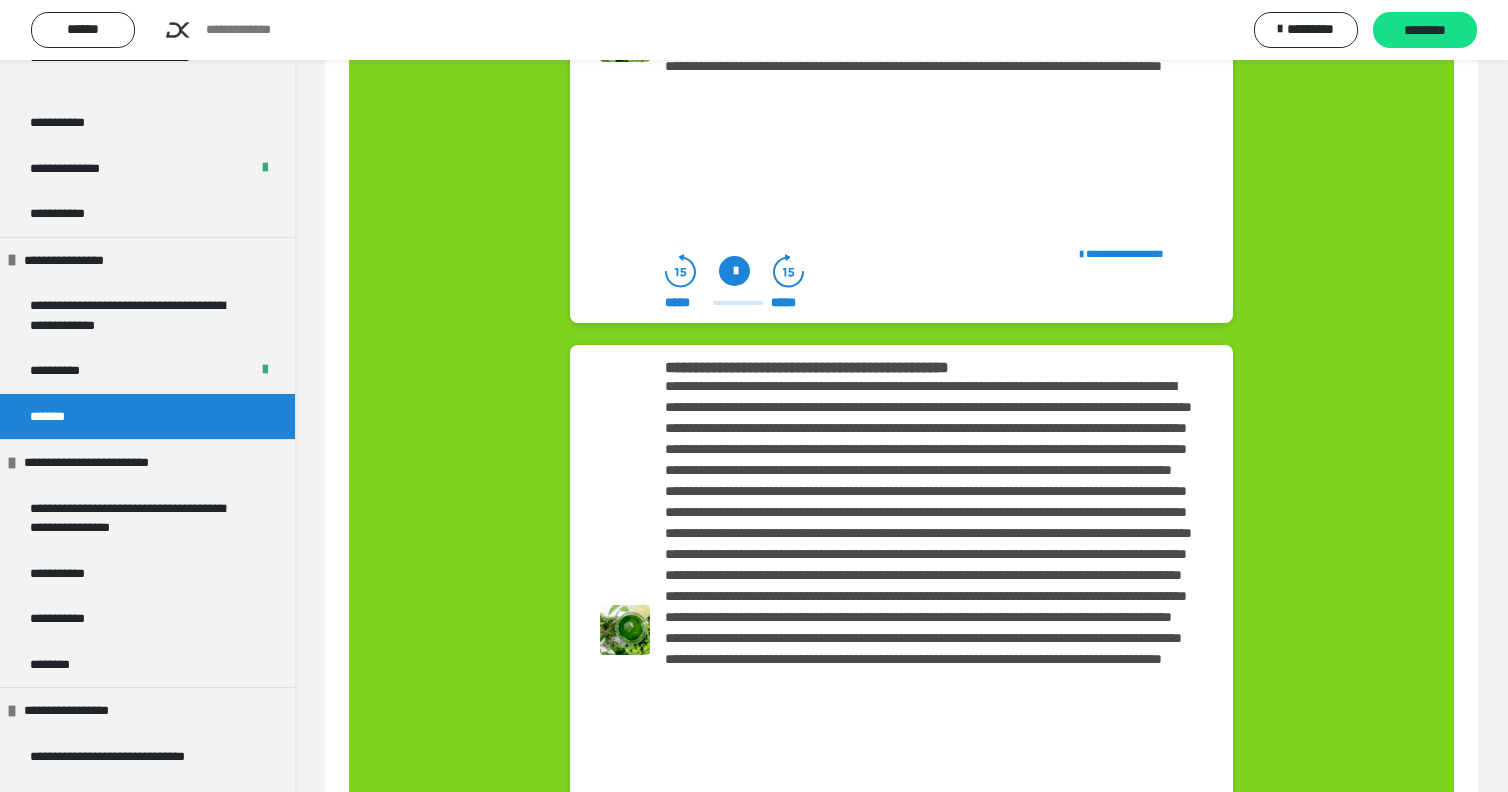 click at bounding box center [734, 271] 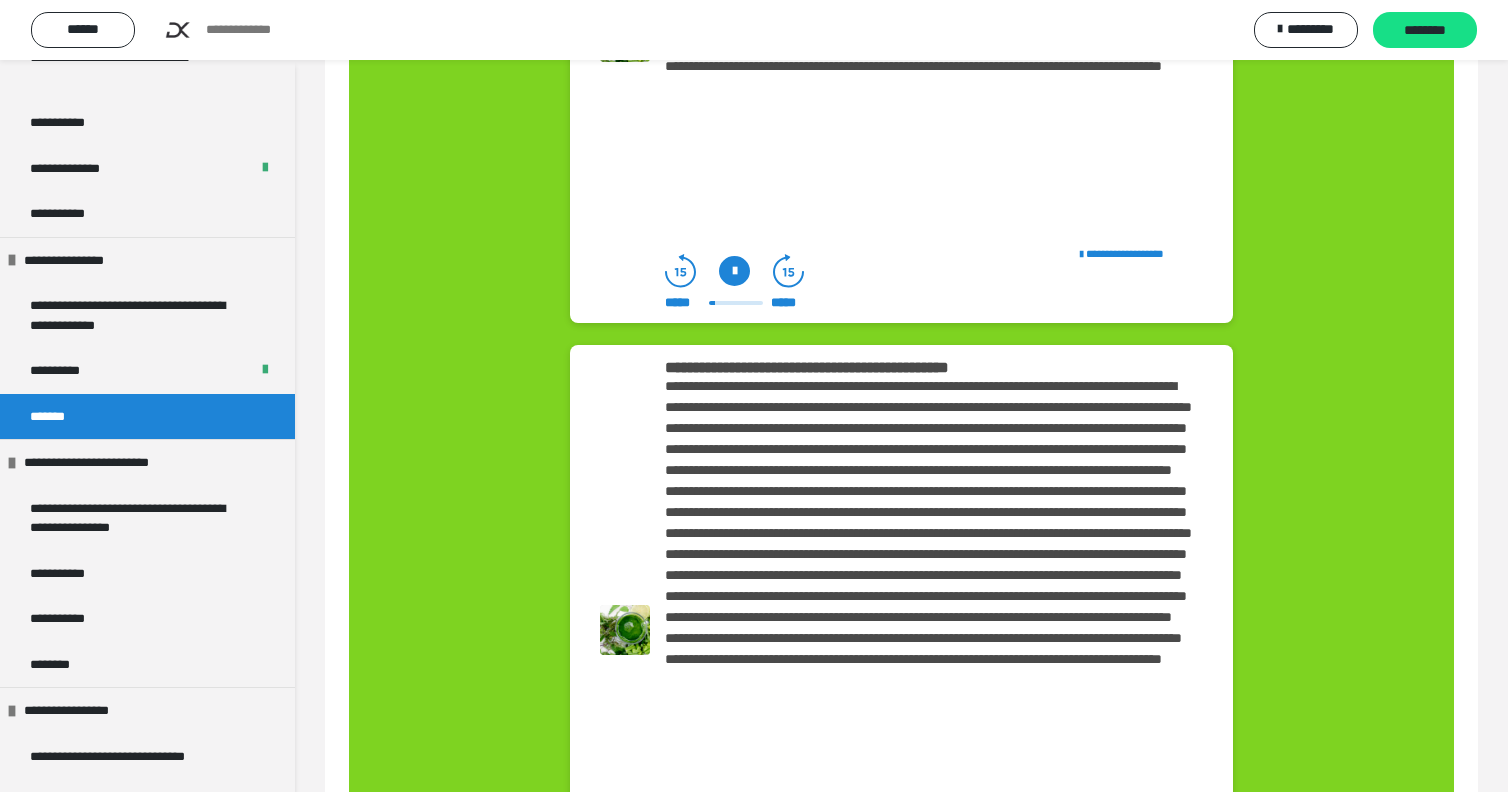 click at bounding box center (734, 271) 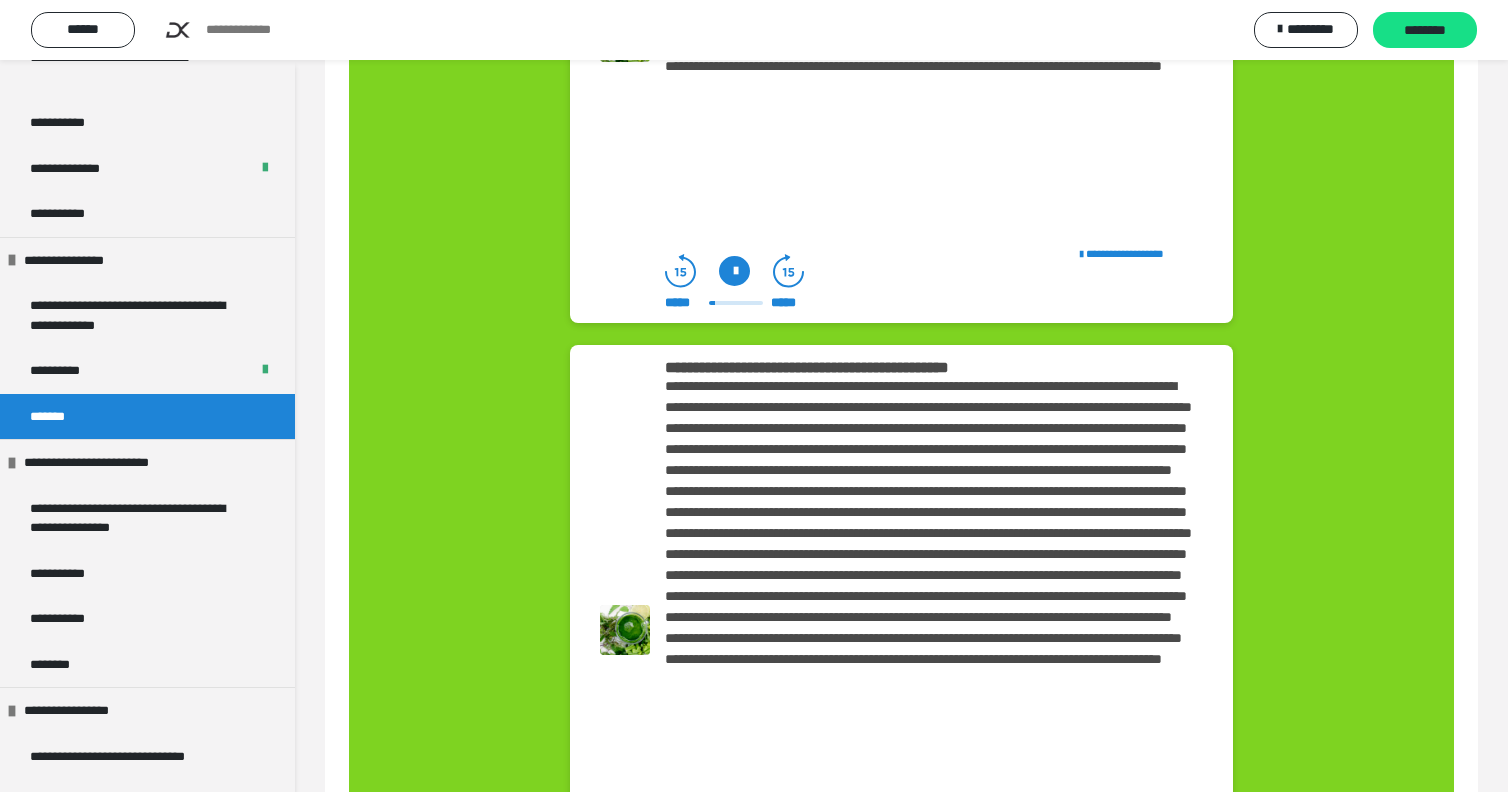 click at bounding box center [734, 271] 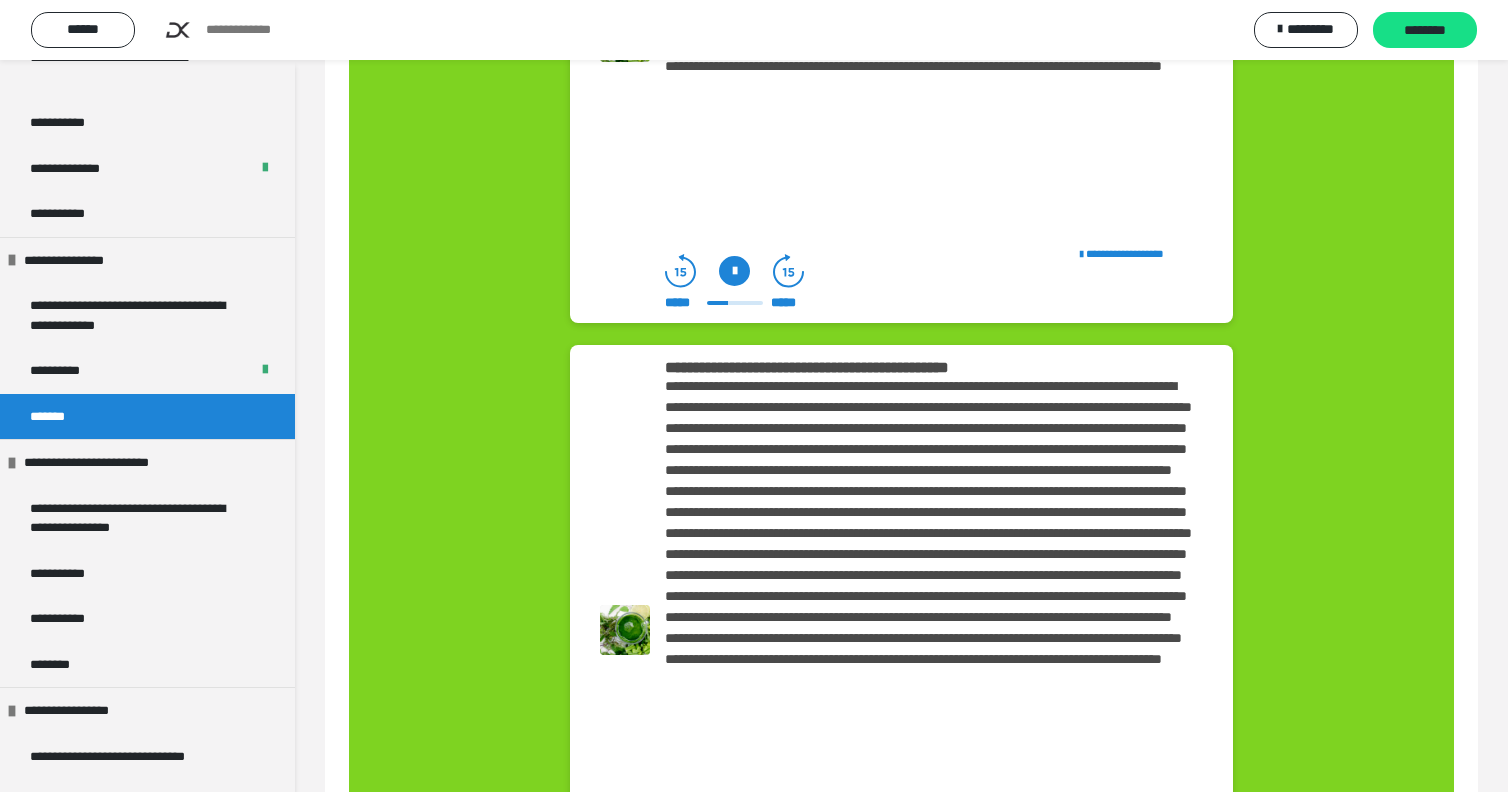 click at bounding box center (734, 271) 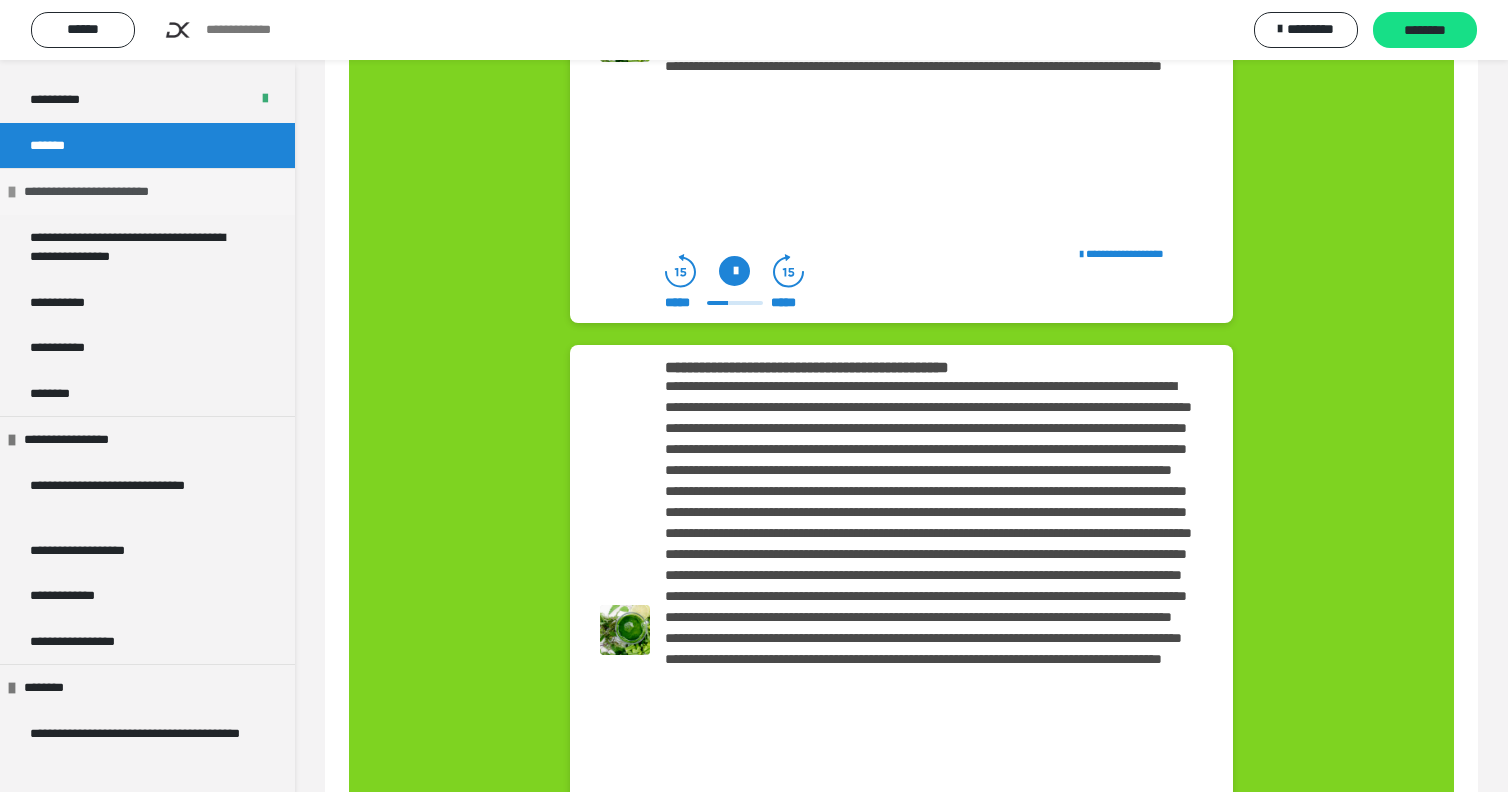 scroll, scrollTop: 1753, scrollLeft: 0, axis: vertical 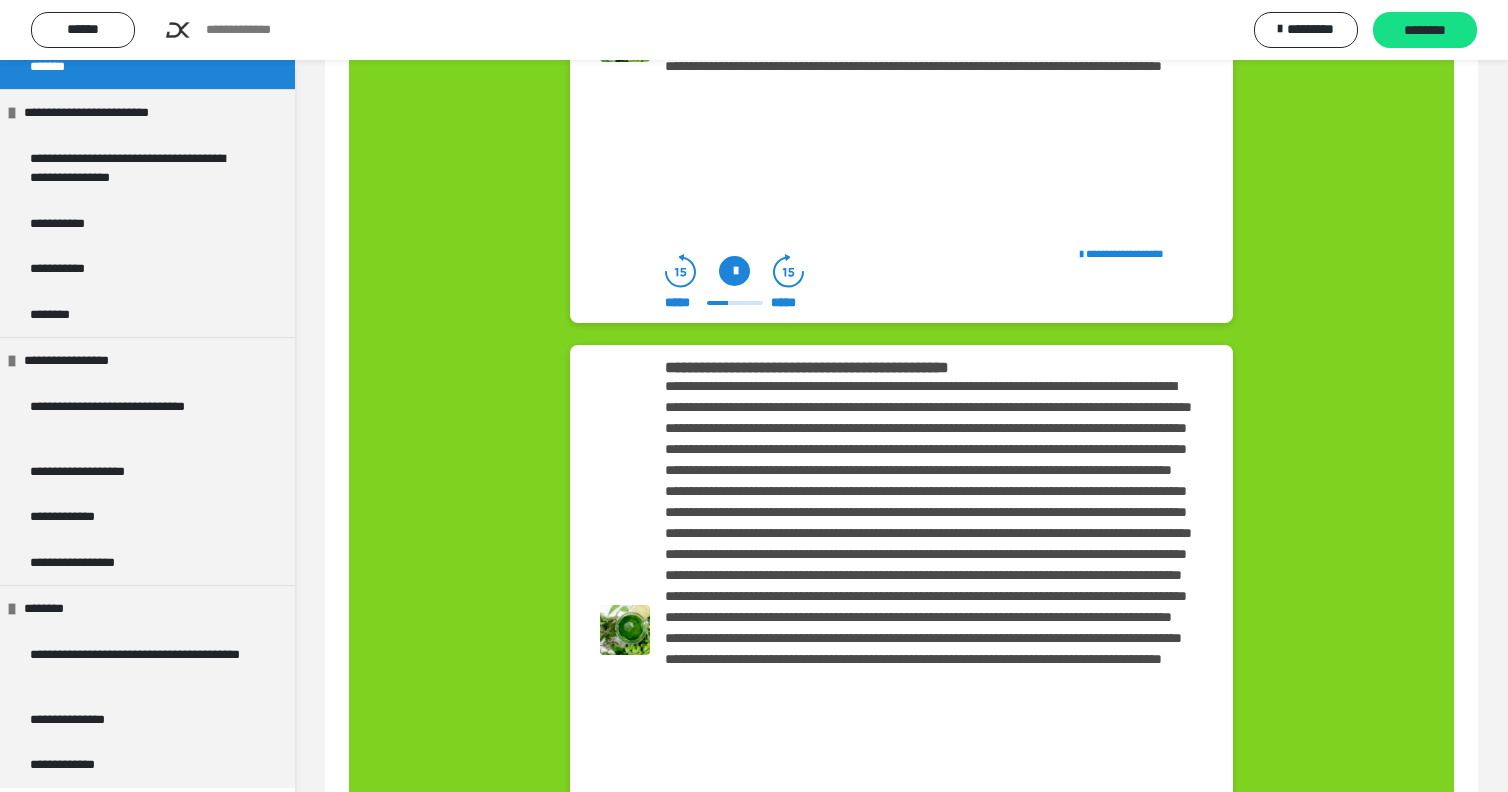 click at bounding box center (734, 271) 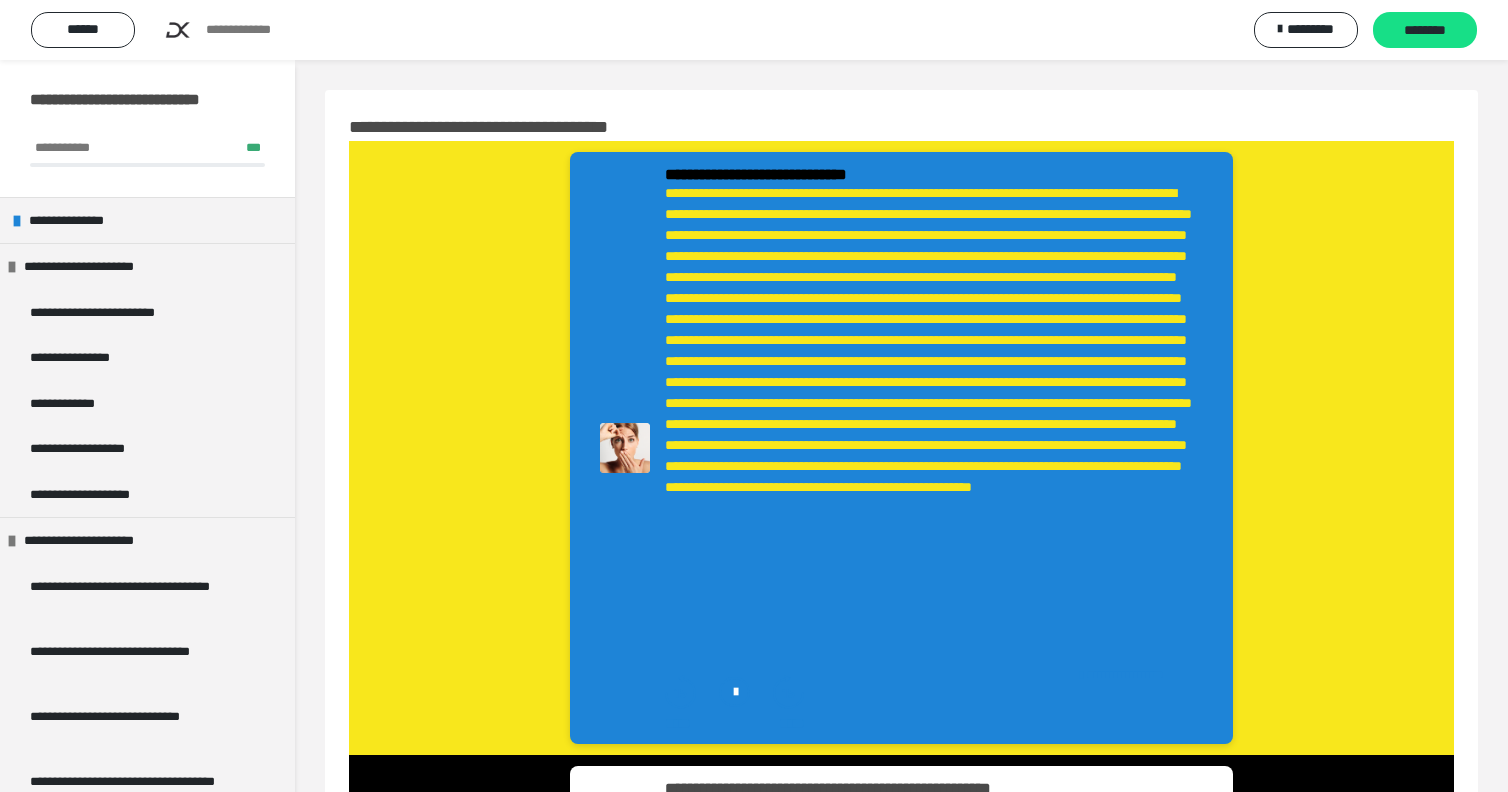 scroll, scrollTop: 630, scrollLeft: 0, axis: vertical 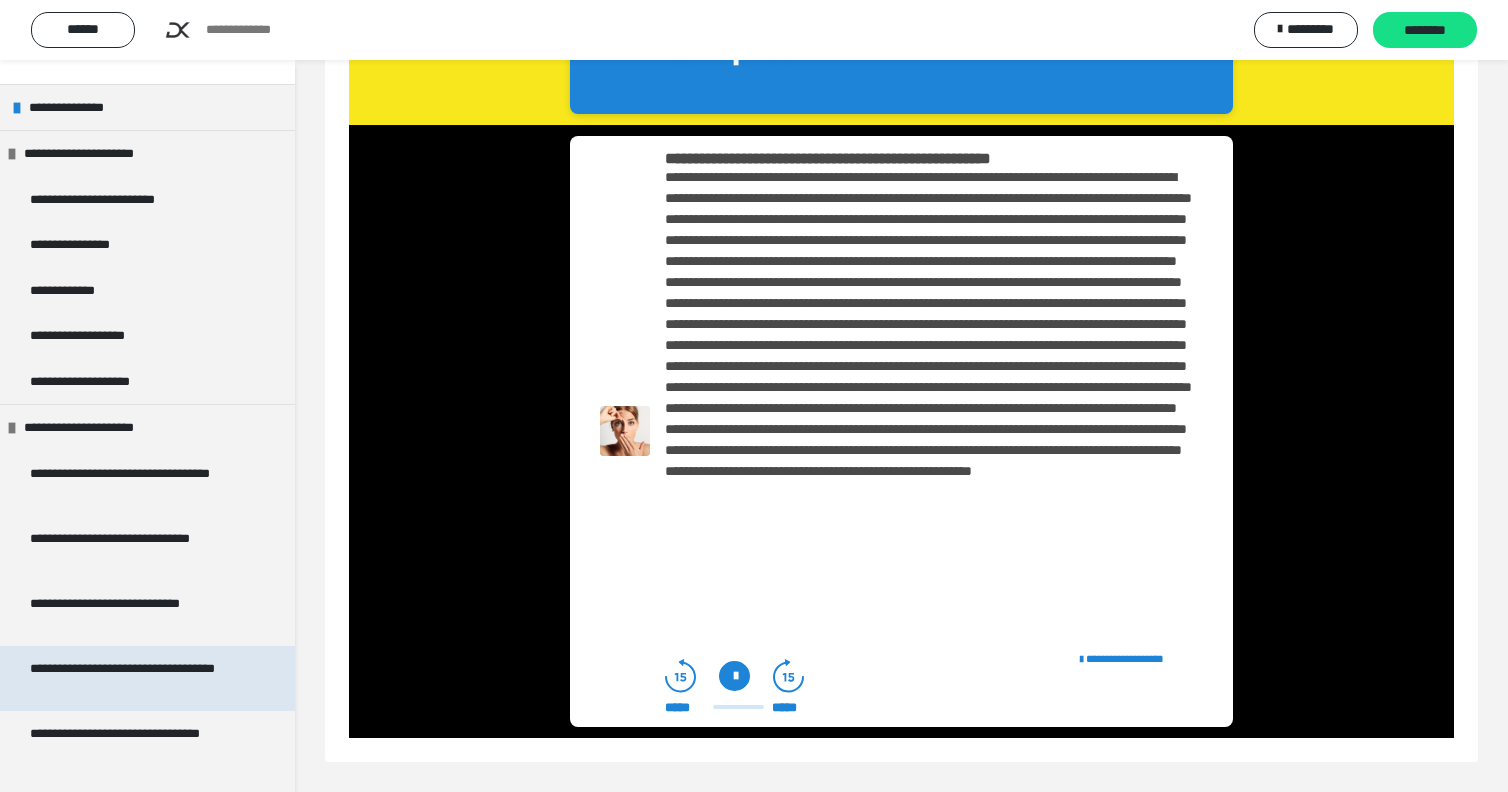 click on "**********" at bounding box center (139, 678) 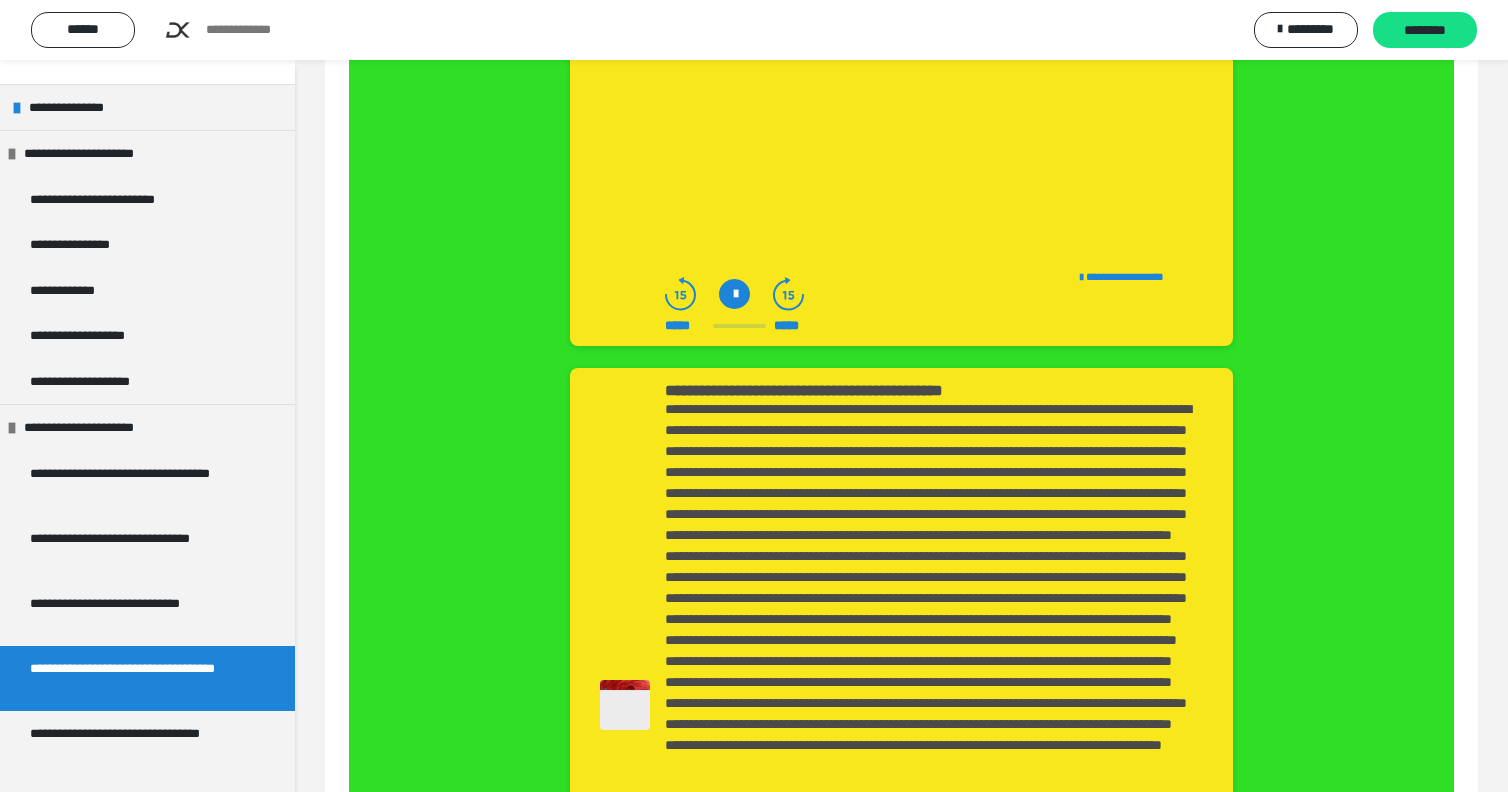 scroll, scrollTop: 428, scrollLeft: 0, axis: vertical 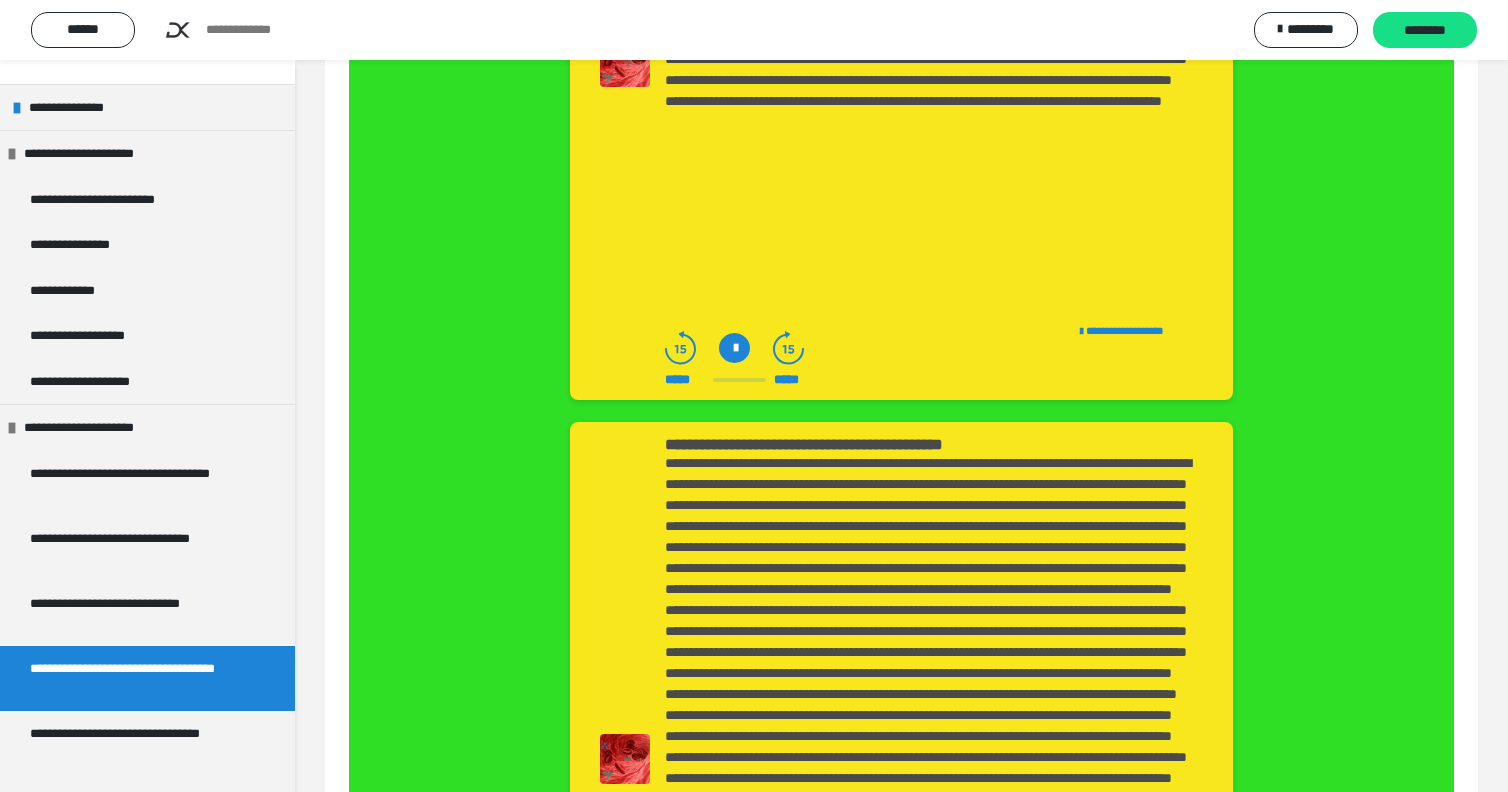 click at bounding box center (734, 348) 